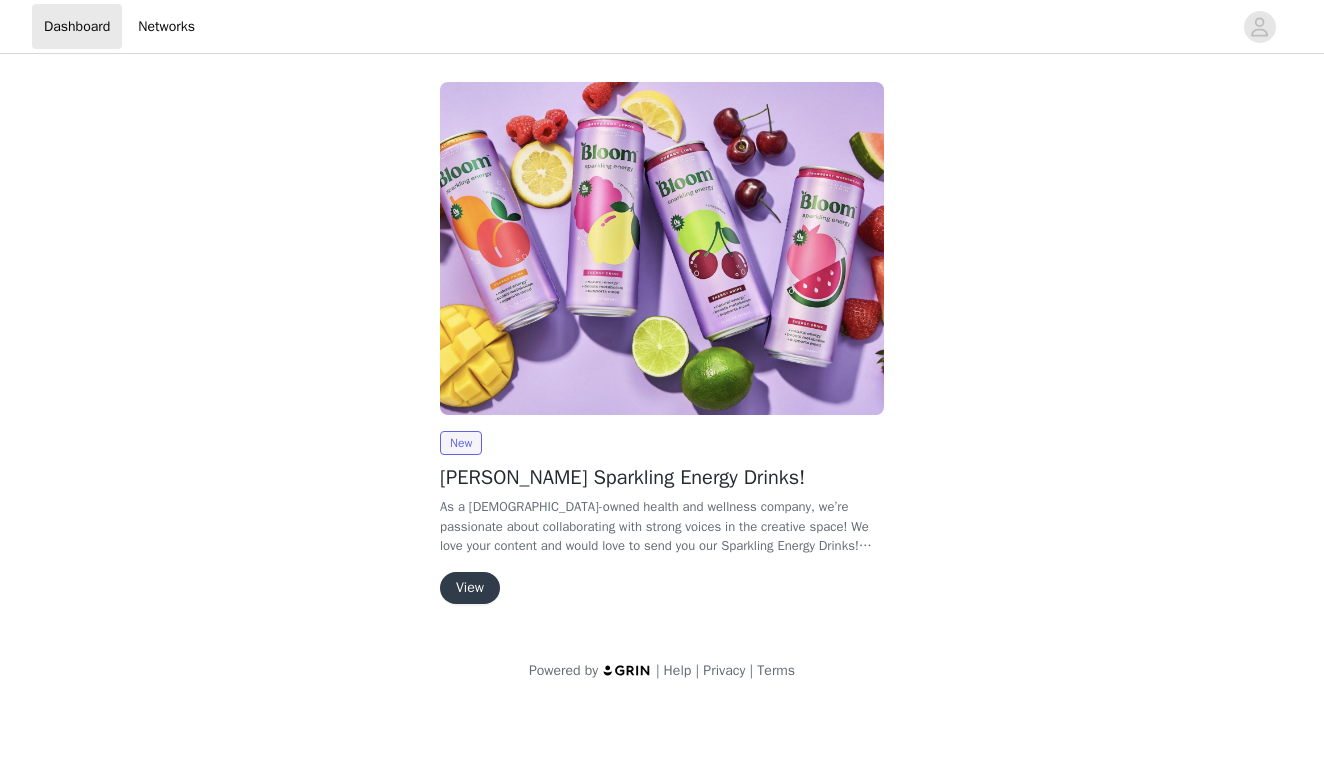 scroll, scrollTop: 0, scrollLeft: 0, axis: both 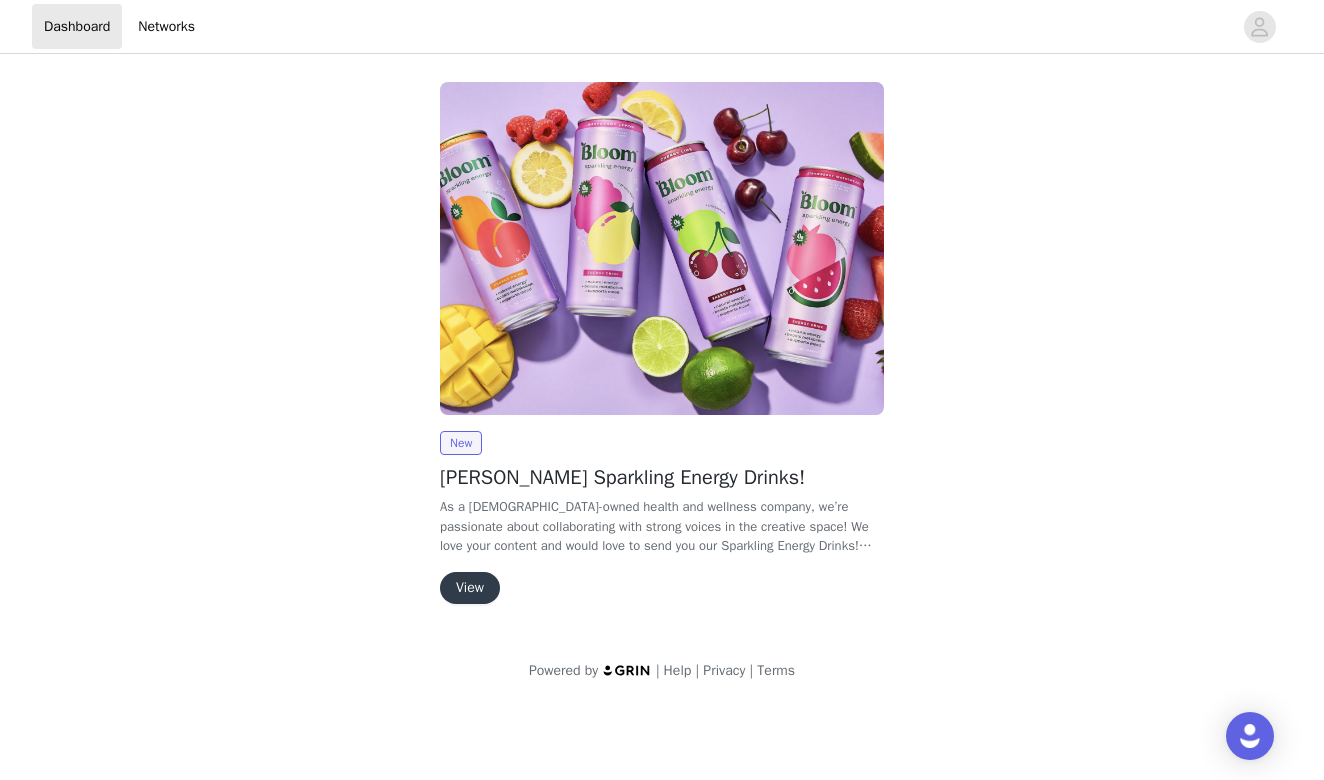 click on "View" at bounding box center (470, 588) 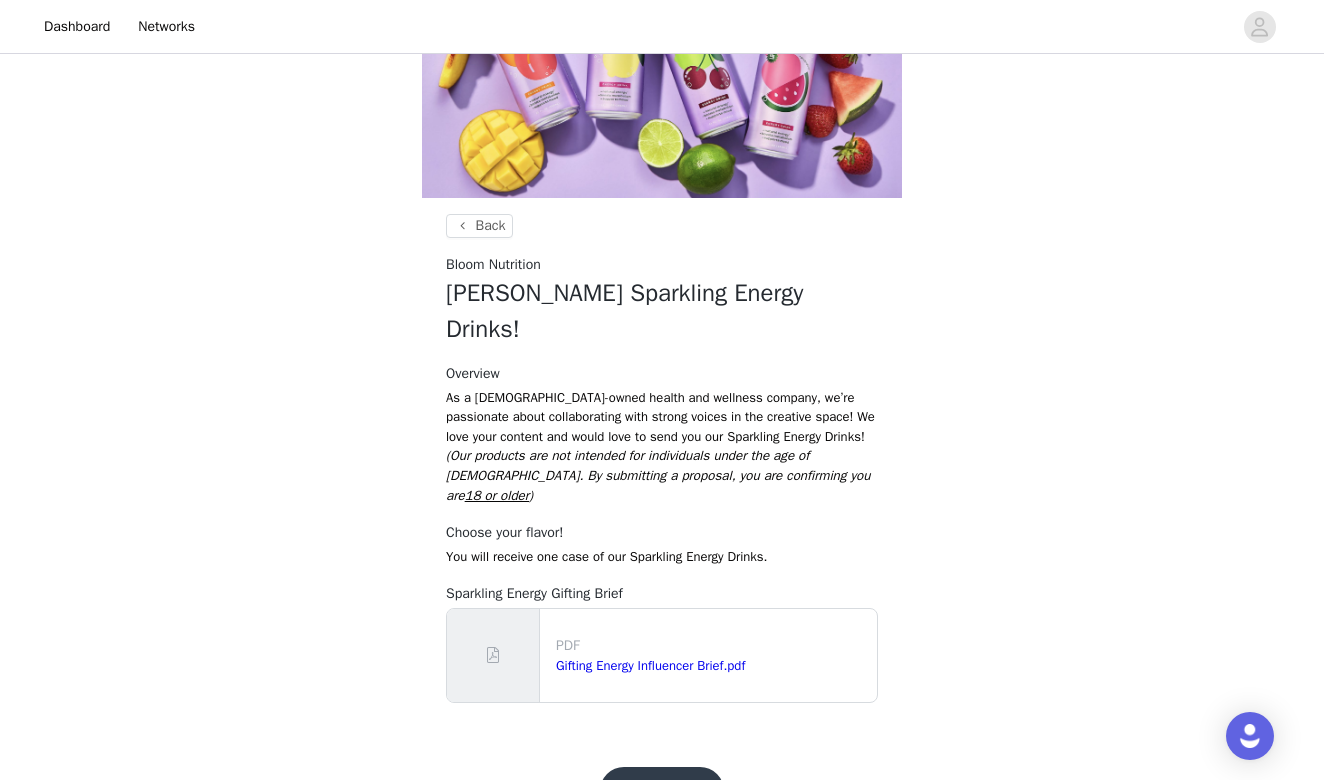 scroll, scrollTop: 125, scrollLeft: 0, axis: vertical 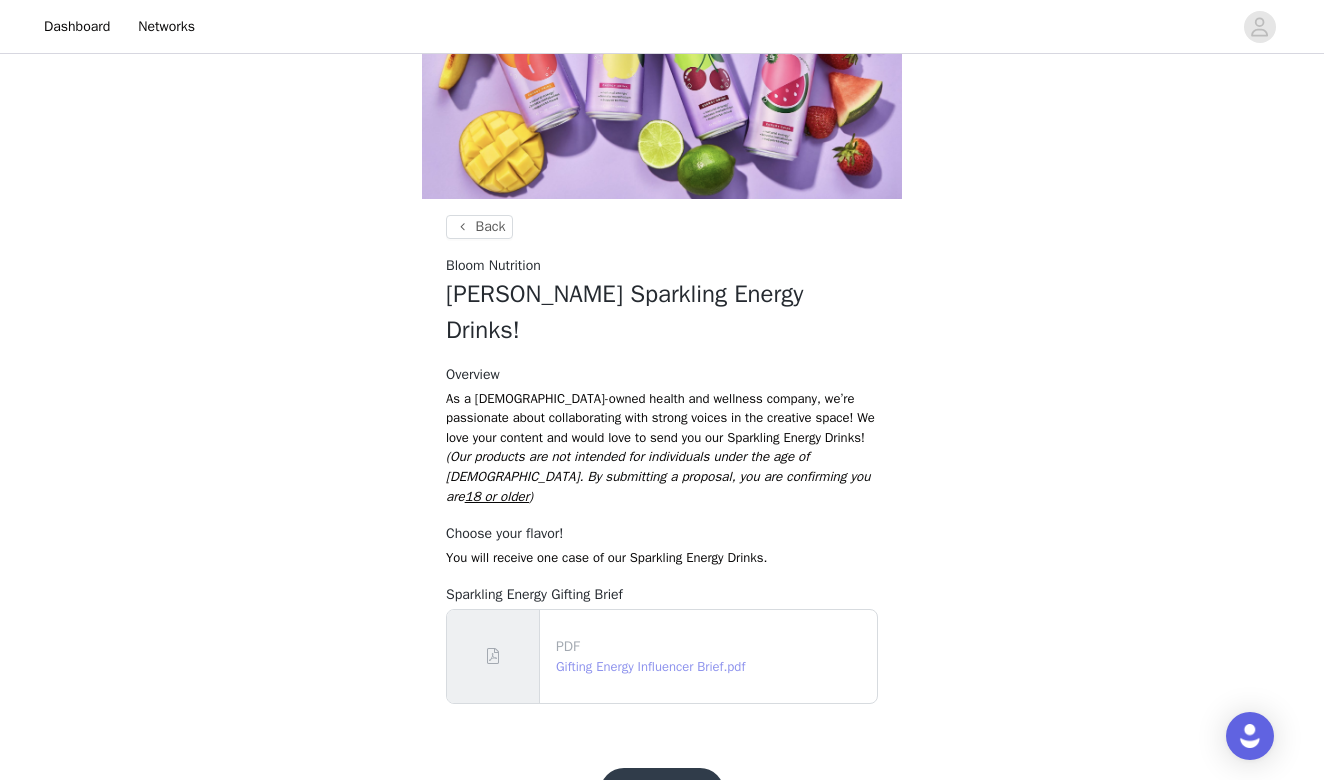 click on "Gifting Energy Influencer Brief.pdf" at bounding box center [650, 666] 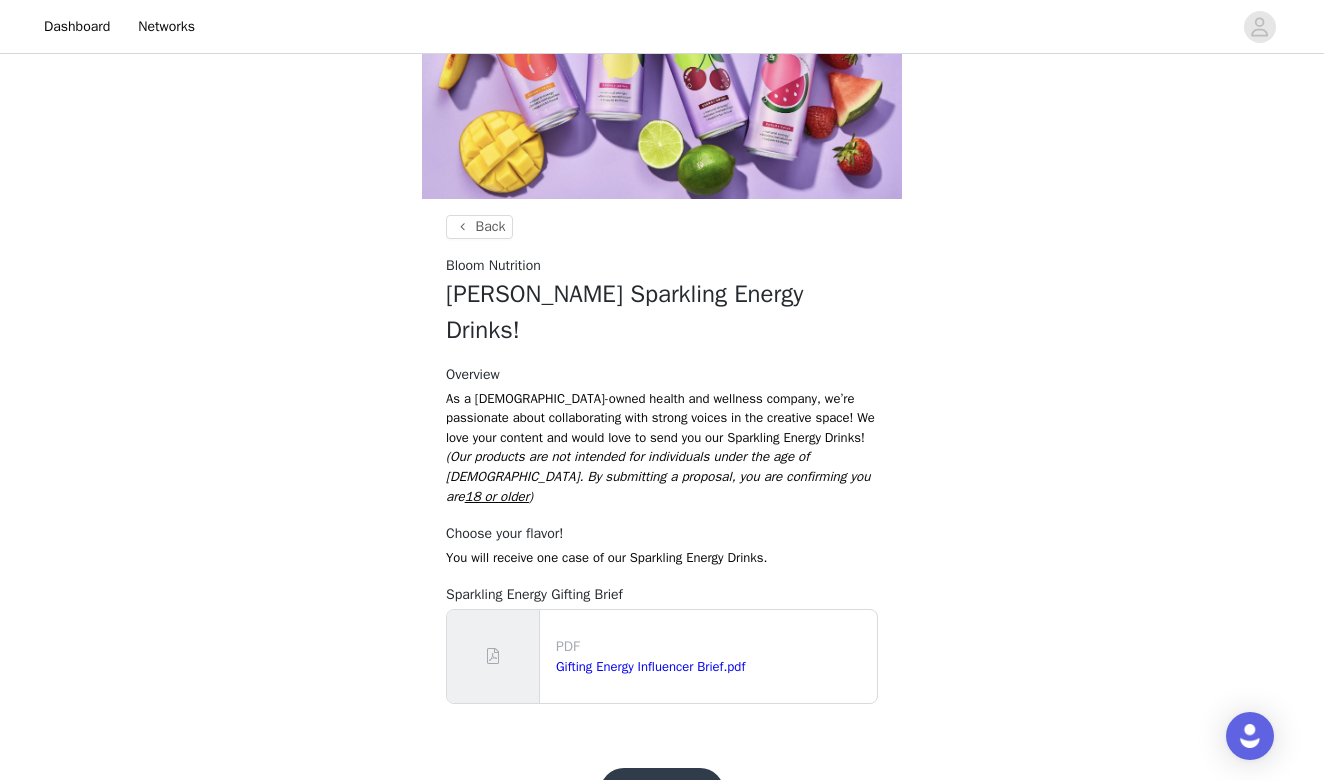 click on "Get Started!" at bounding box center (662, 792) 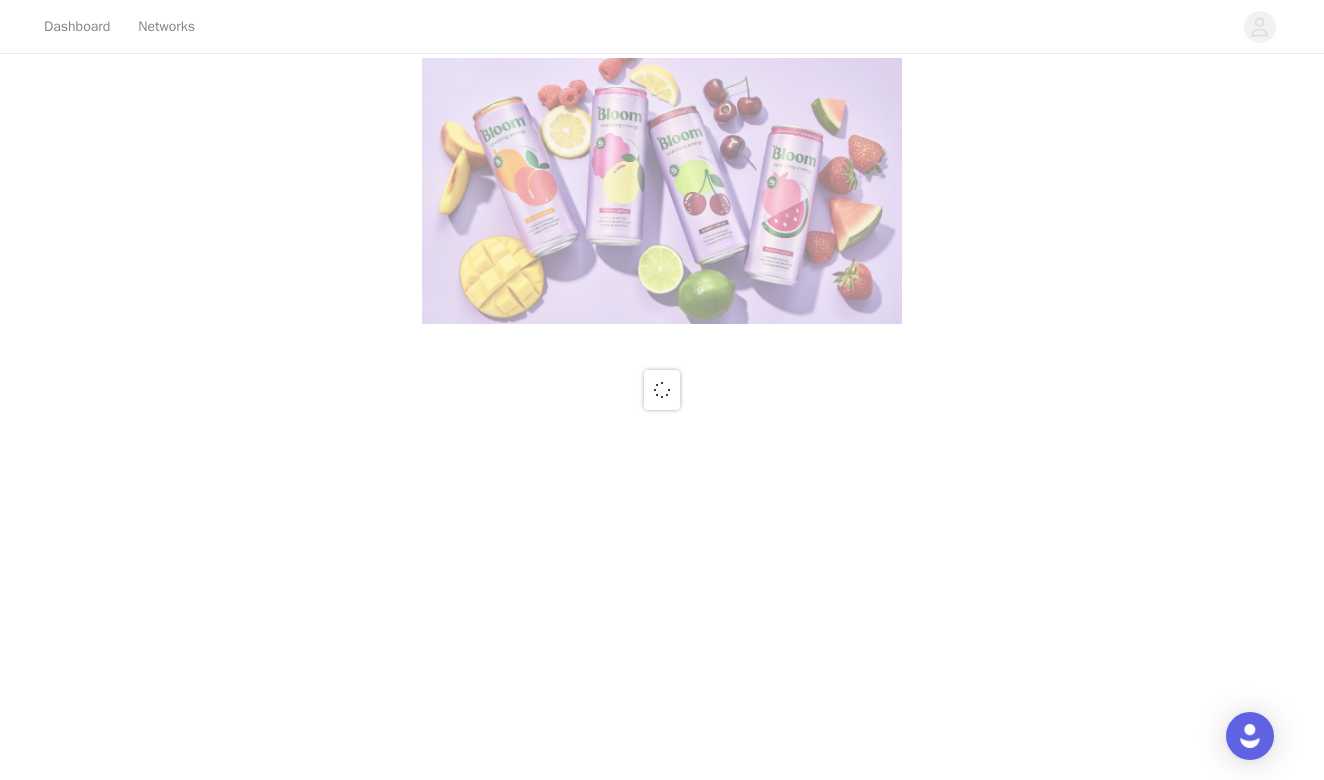 scroll, scrollTop: 0, scrollLeft: 0, axis: both 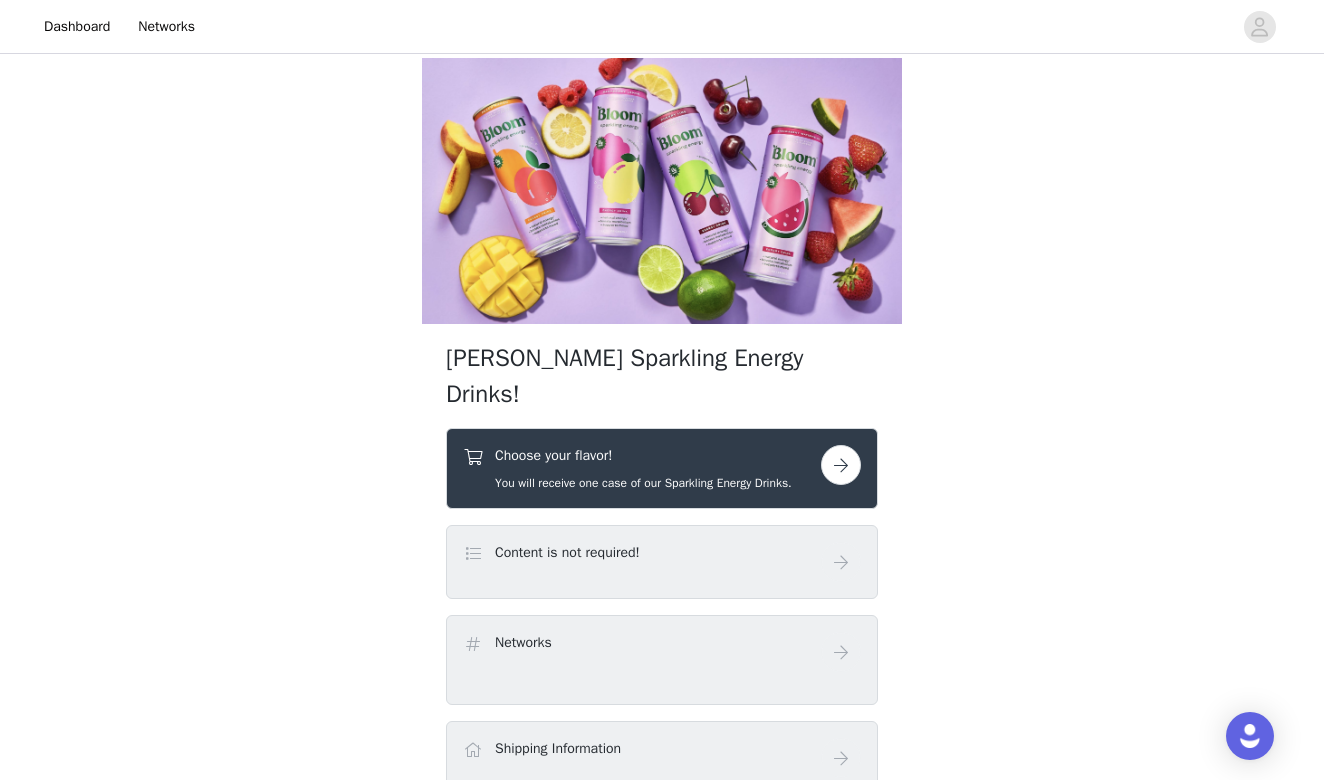 click at bounding box center (841, 465) 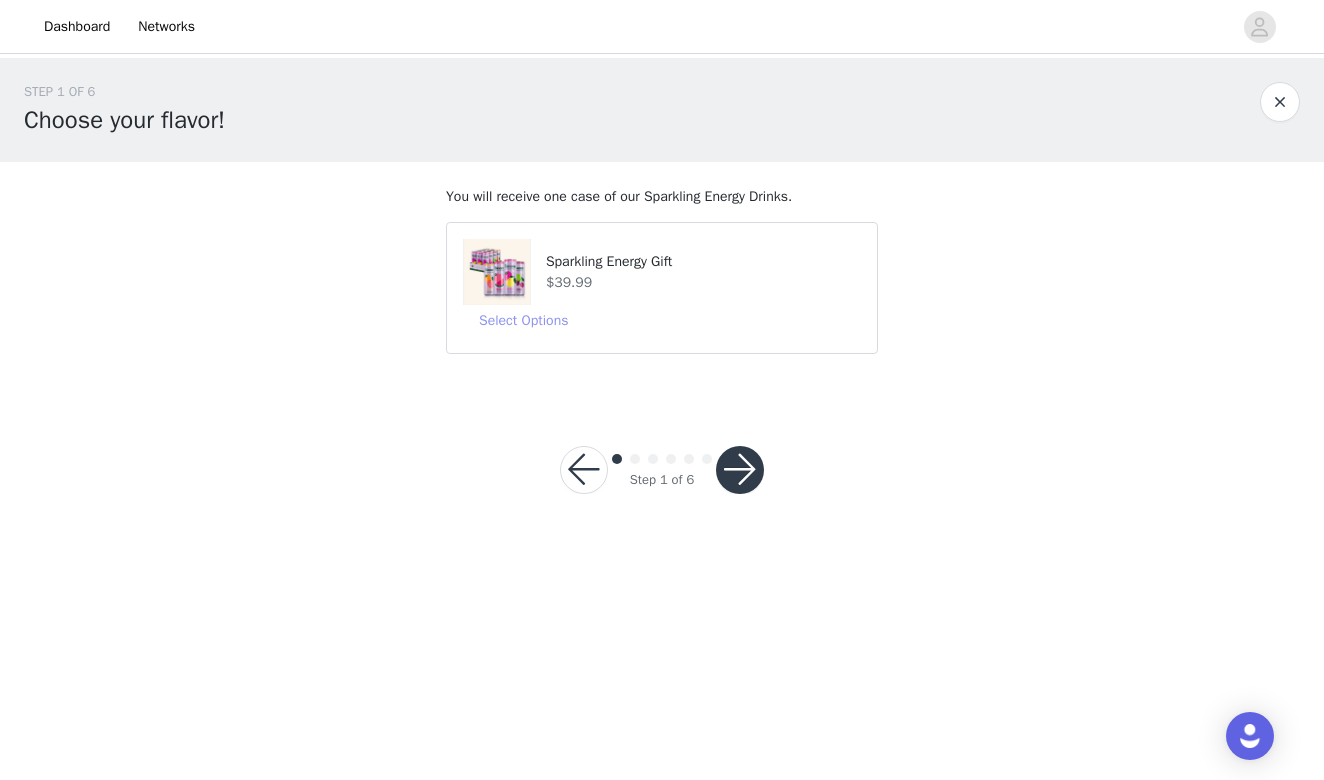click on "Select Options" at bounding box center (523, 321) 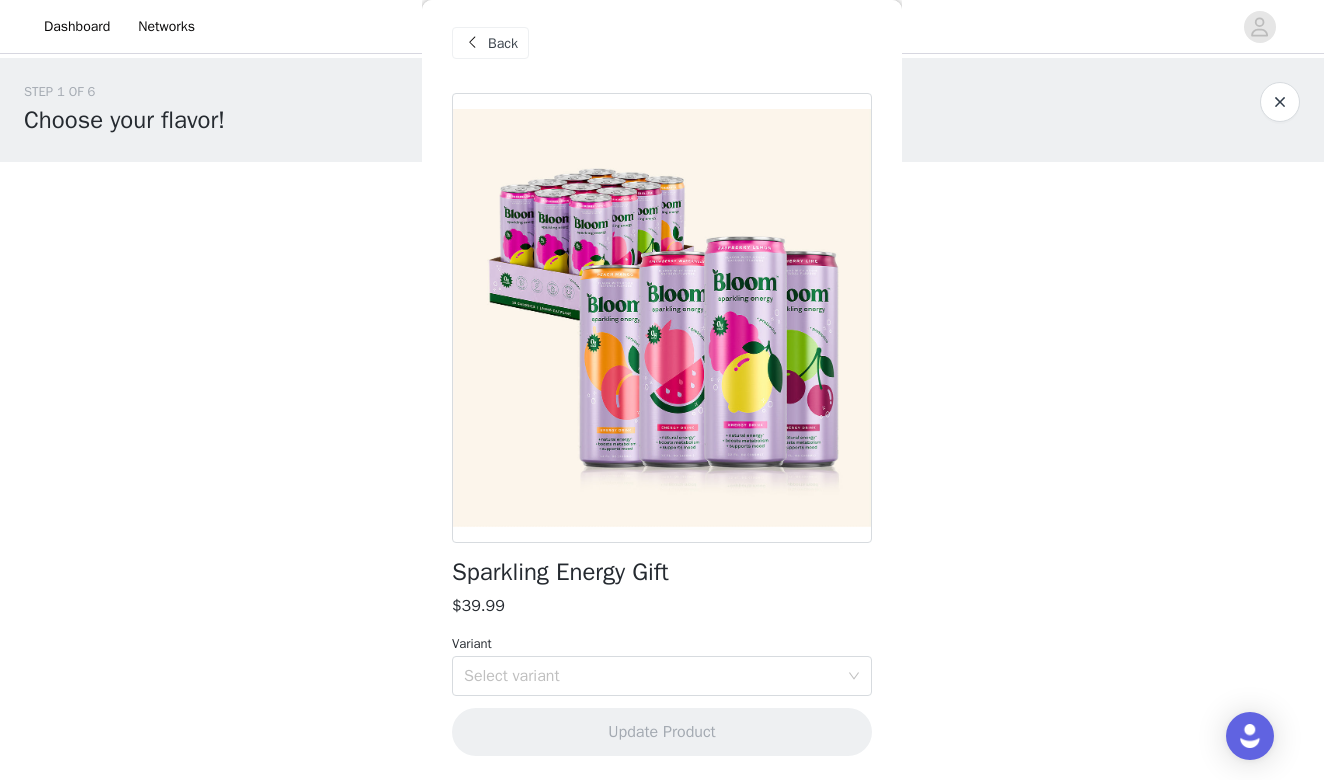 scroll, scrollTop: 6, scrollLeft: 0, axis: vertical 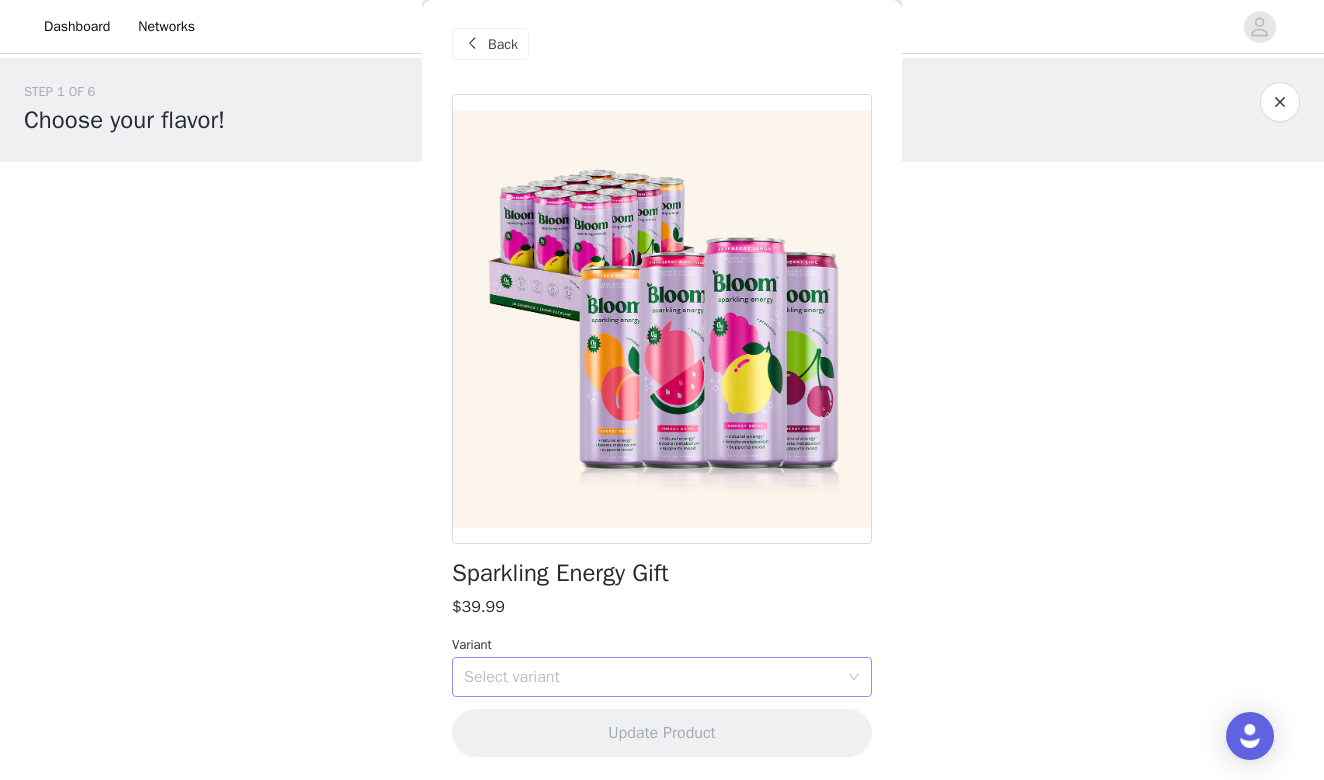 click on "Select variant" at bounding box center (651, 677) 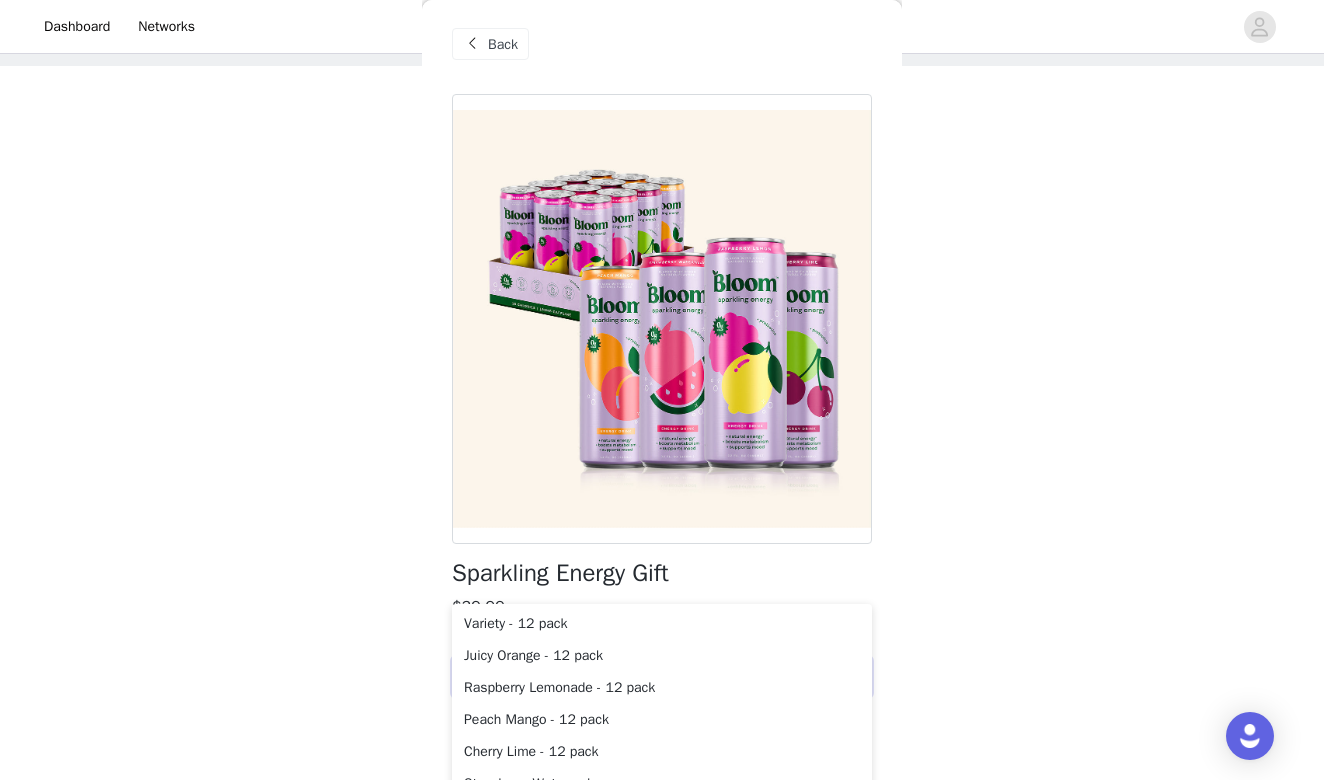scroll, scrollTop: 96, scrollLeft: 0, axis: vertical 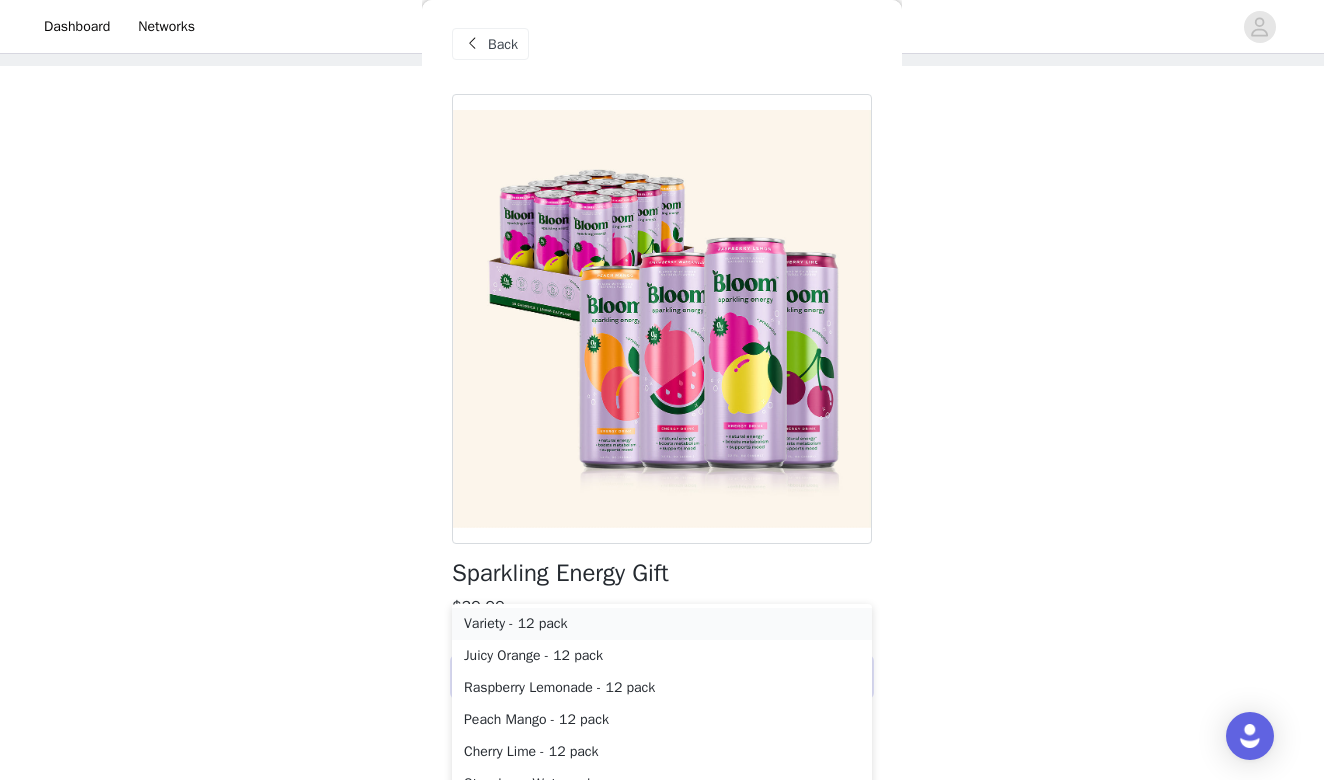 click on "Variety - 12 pack" at bounding box center [662, 624] 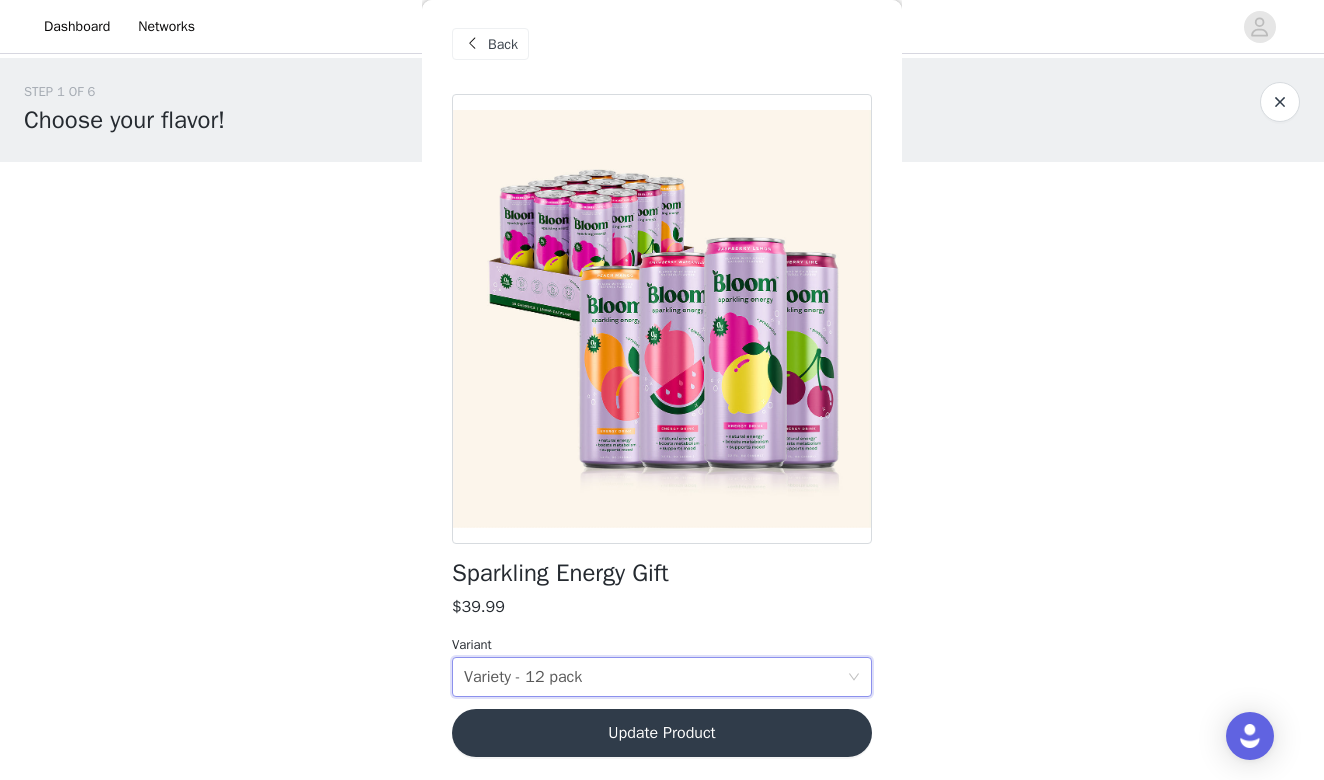 scroll, scrollTop: 0, scrollLeft: 0, axis: both 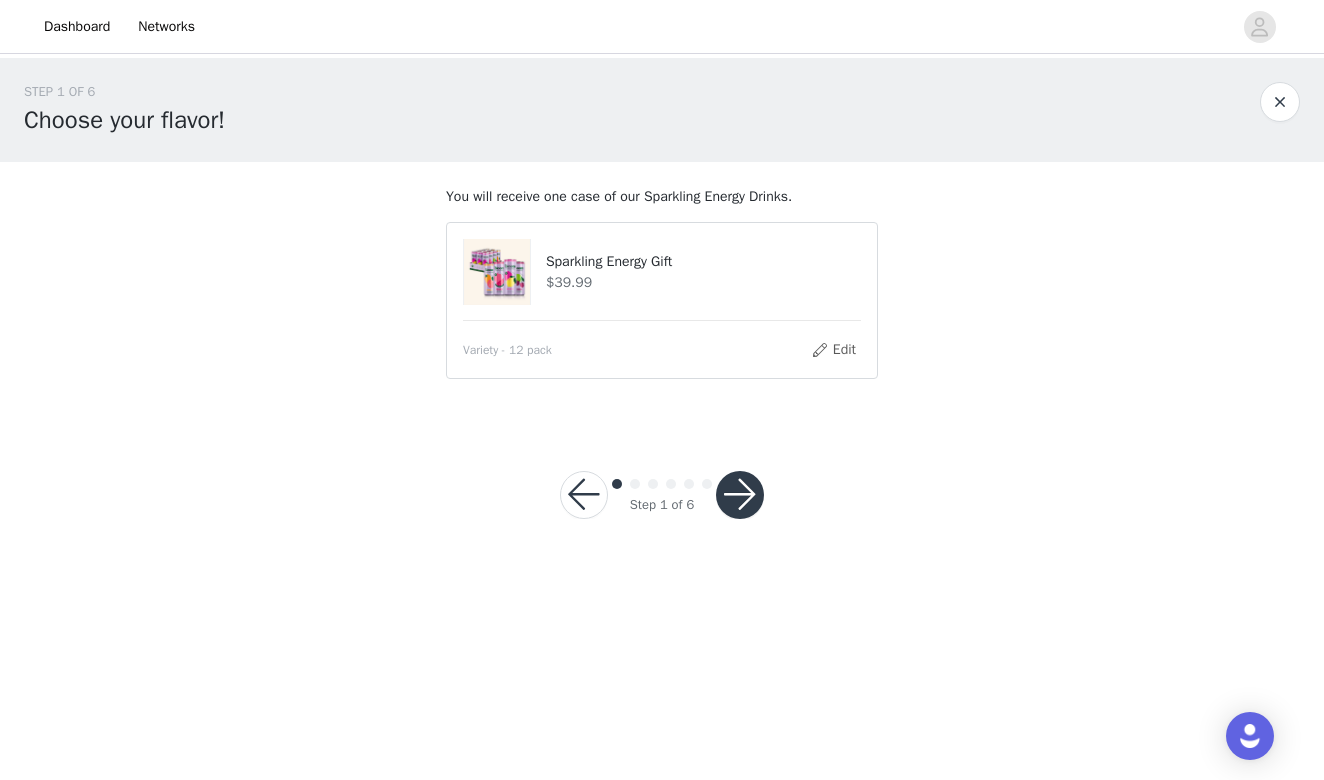 click at bounding box center (740, 495) 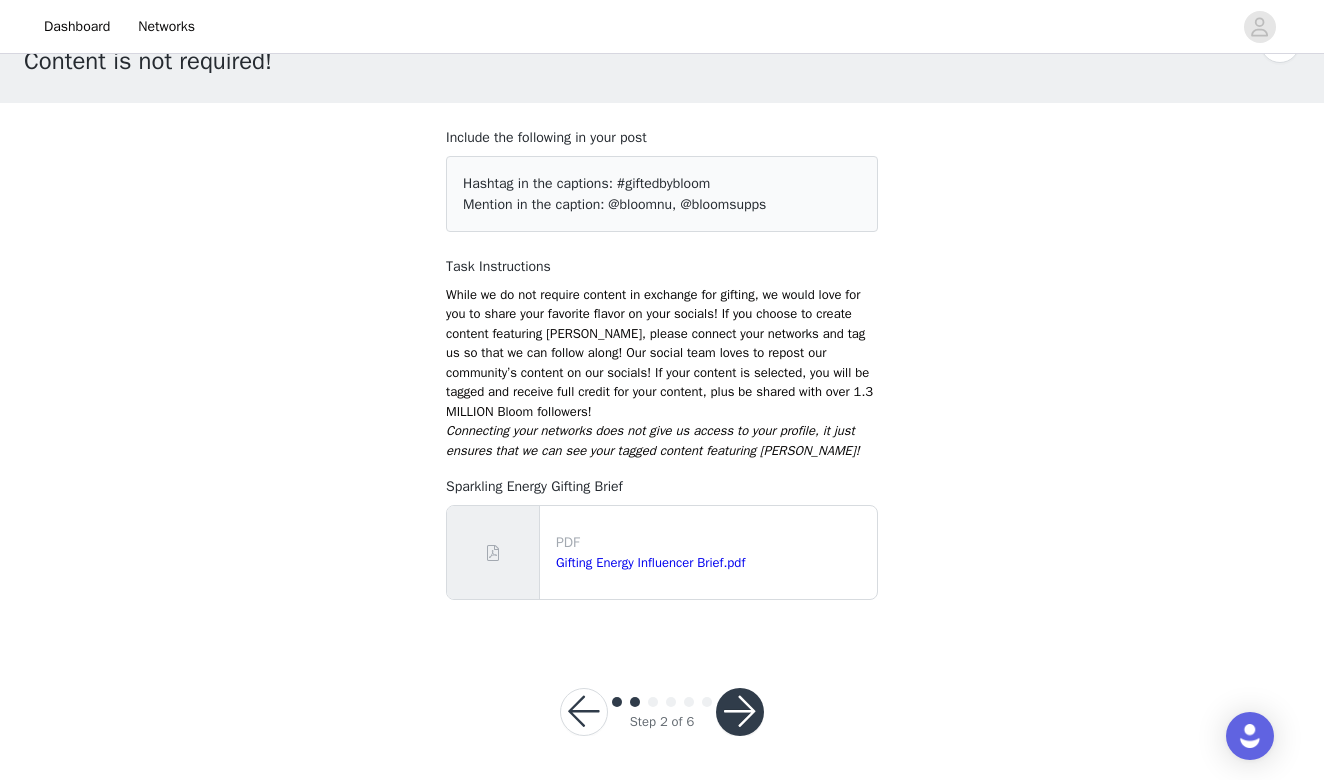 scroll, scrollTop: 58, scrollLeft: 0, axis: vertical 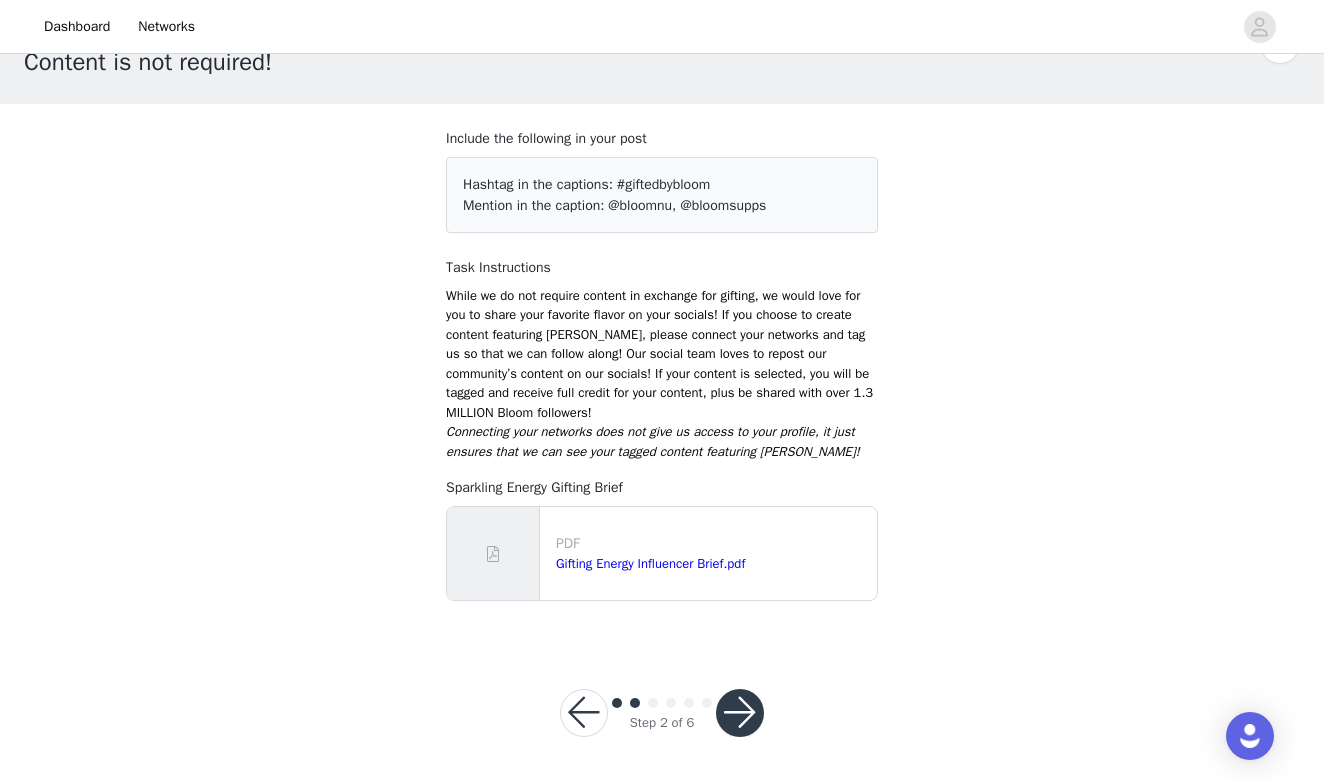 click at bounding box center [740, 713] 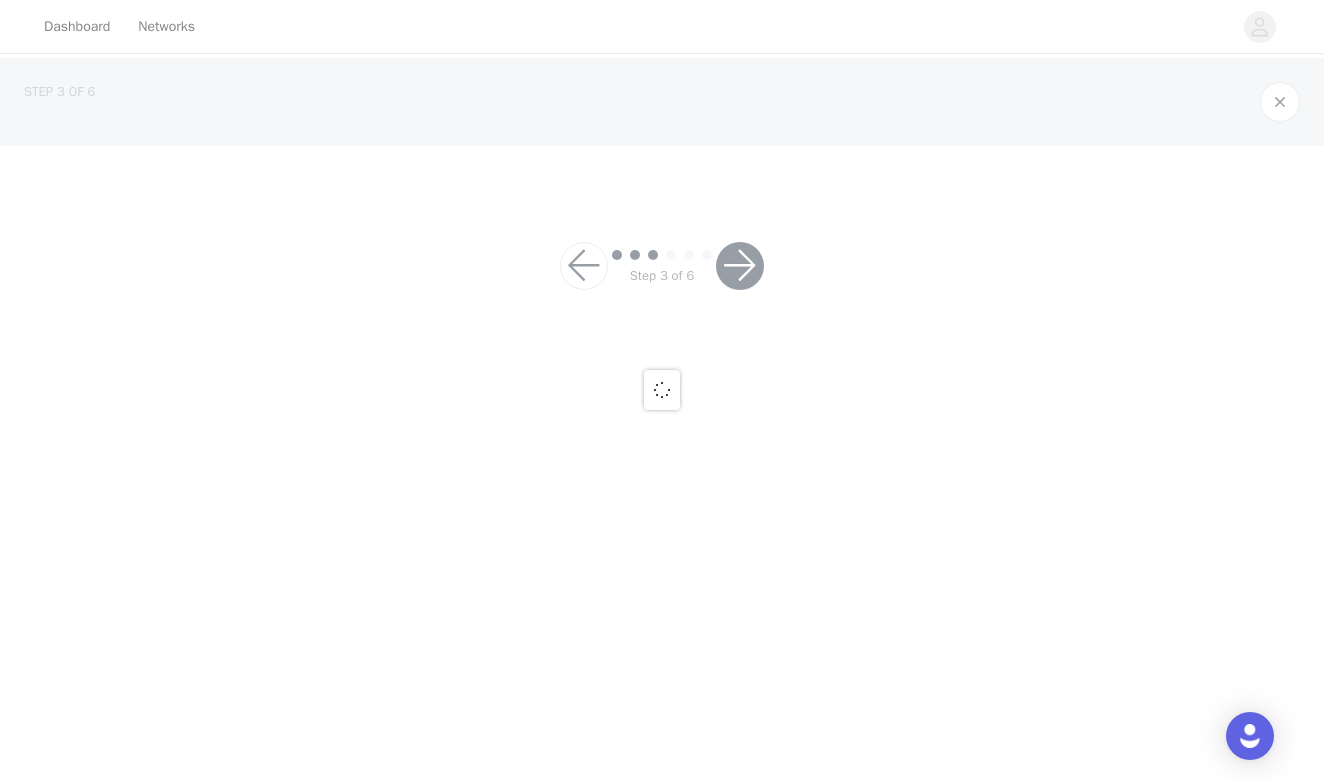 scroll, scrollTop: 0, scrollLeft: 0, axis: both 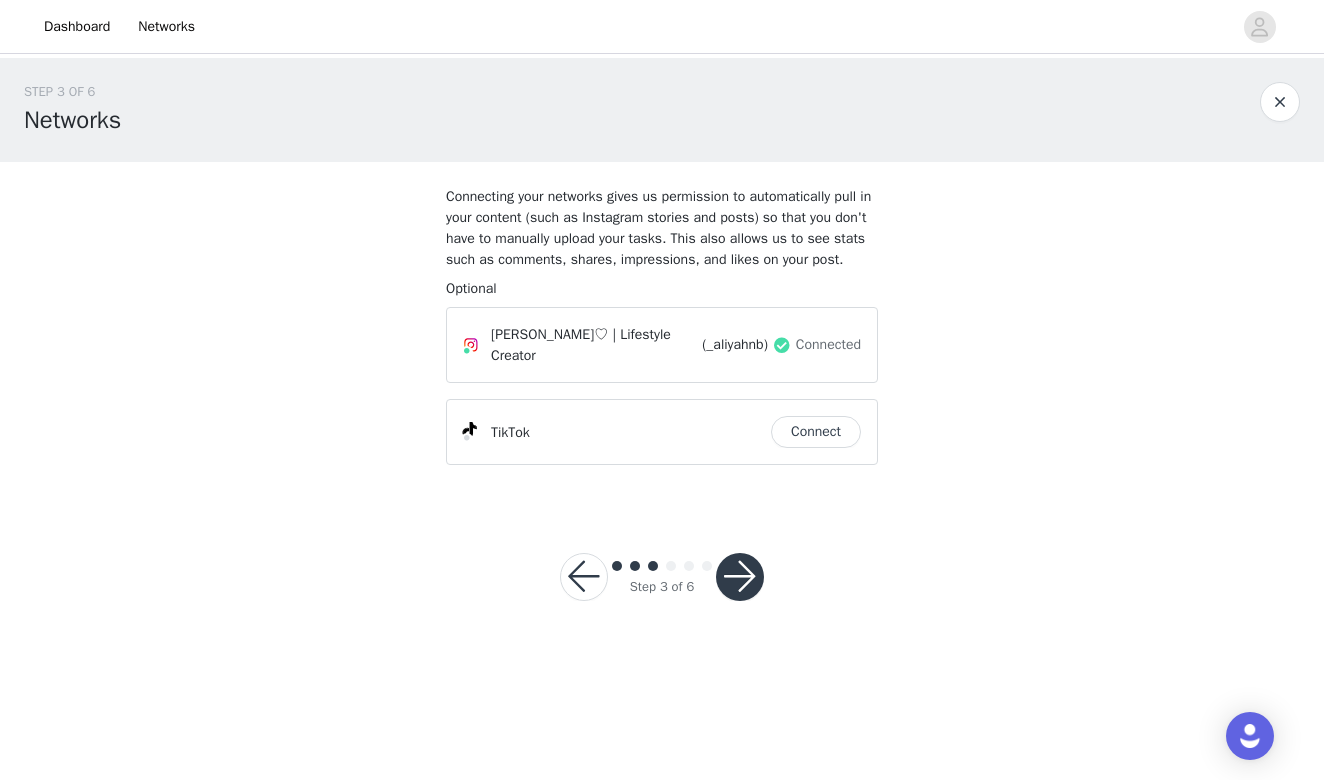 click at bounding box center [740, 577] 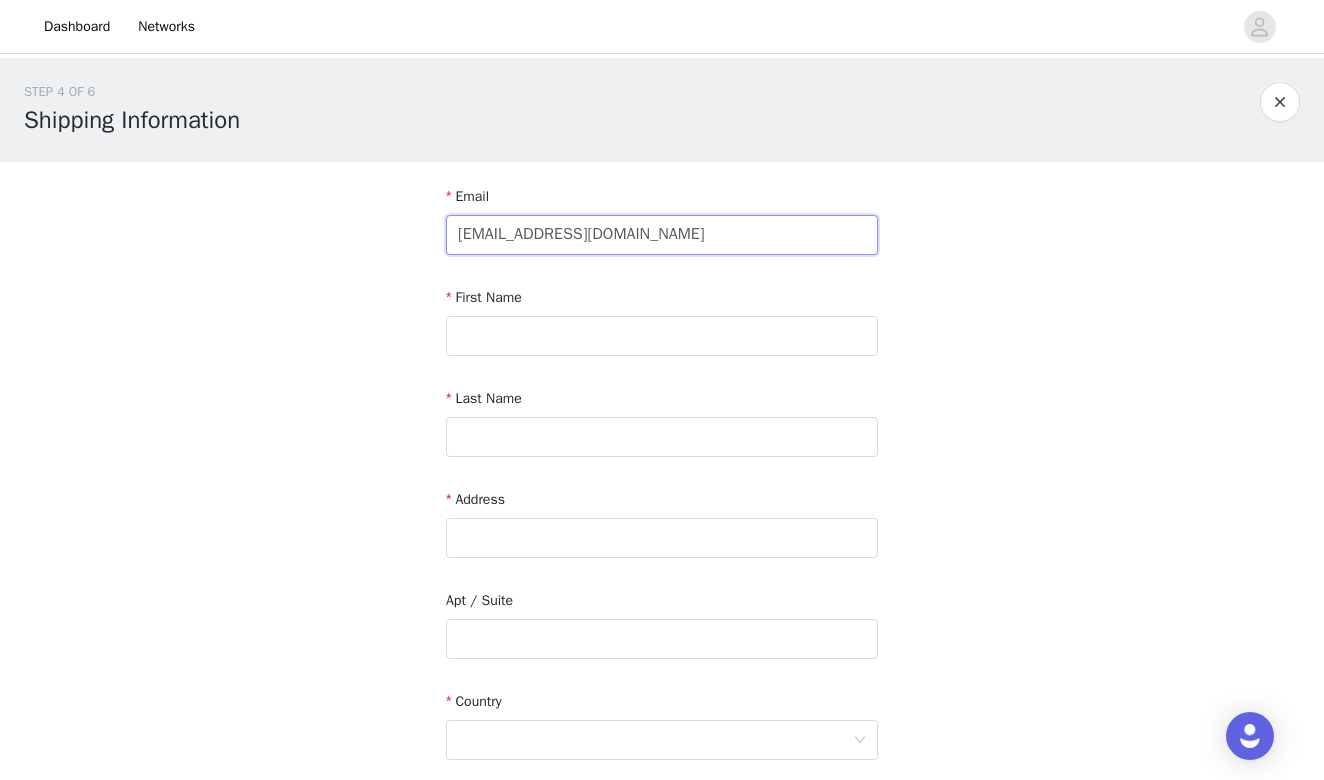 type on "aliyahbrown0240@gmail.com" 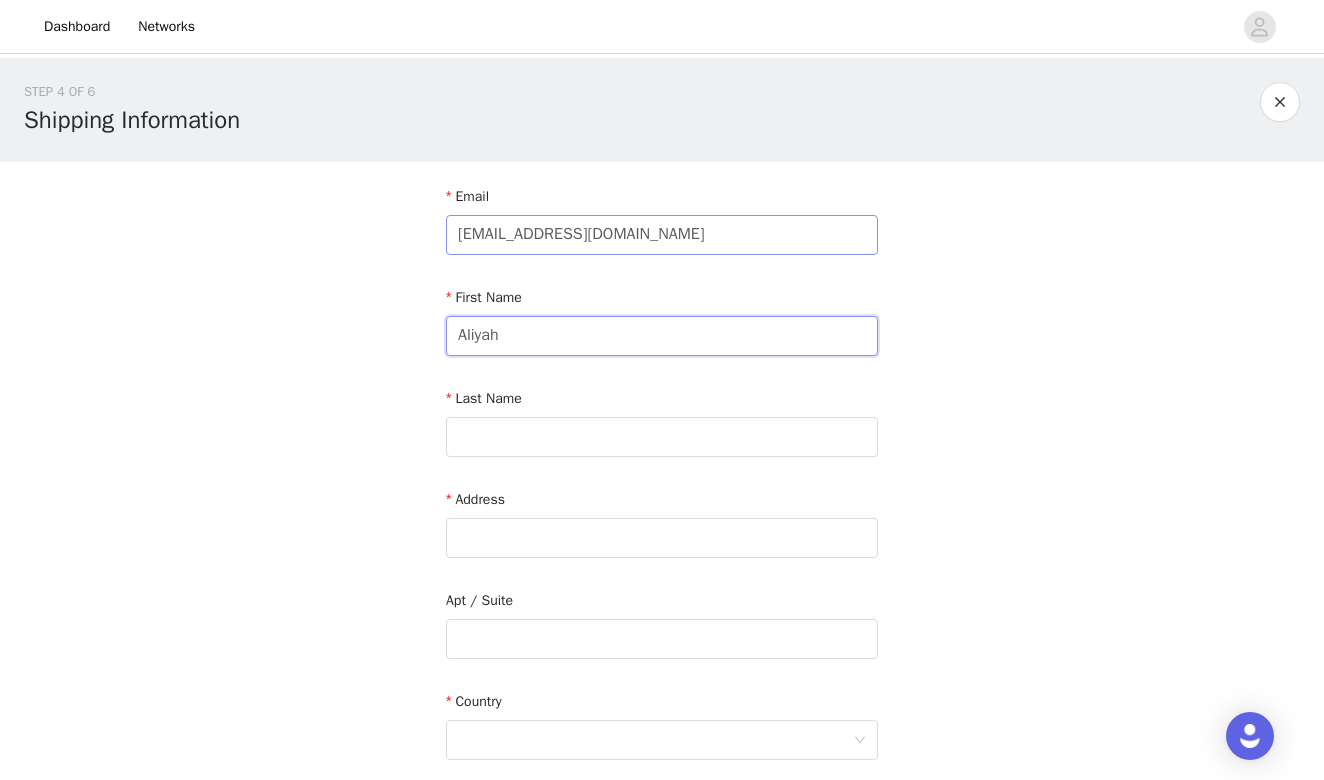 type on "Aliyah" 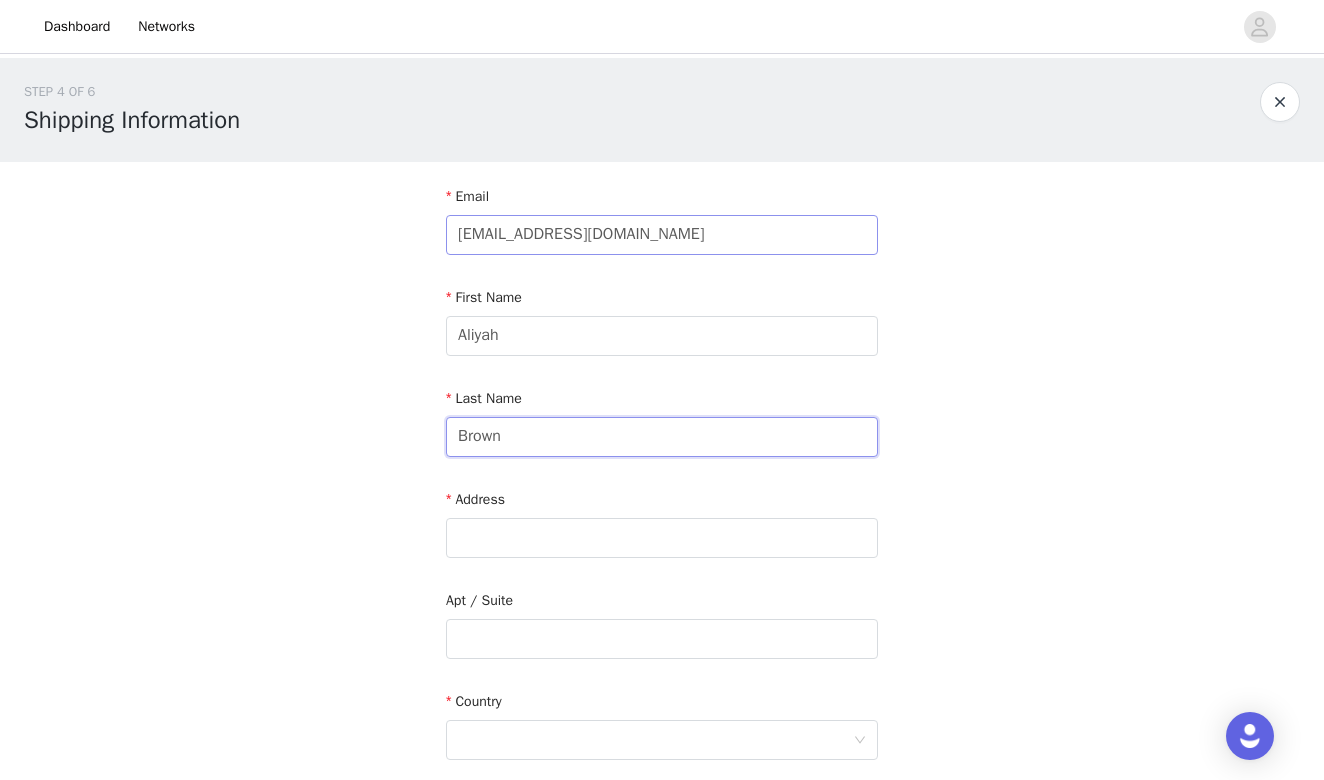 type on "Brown" 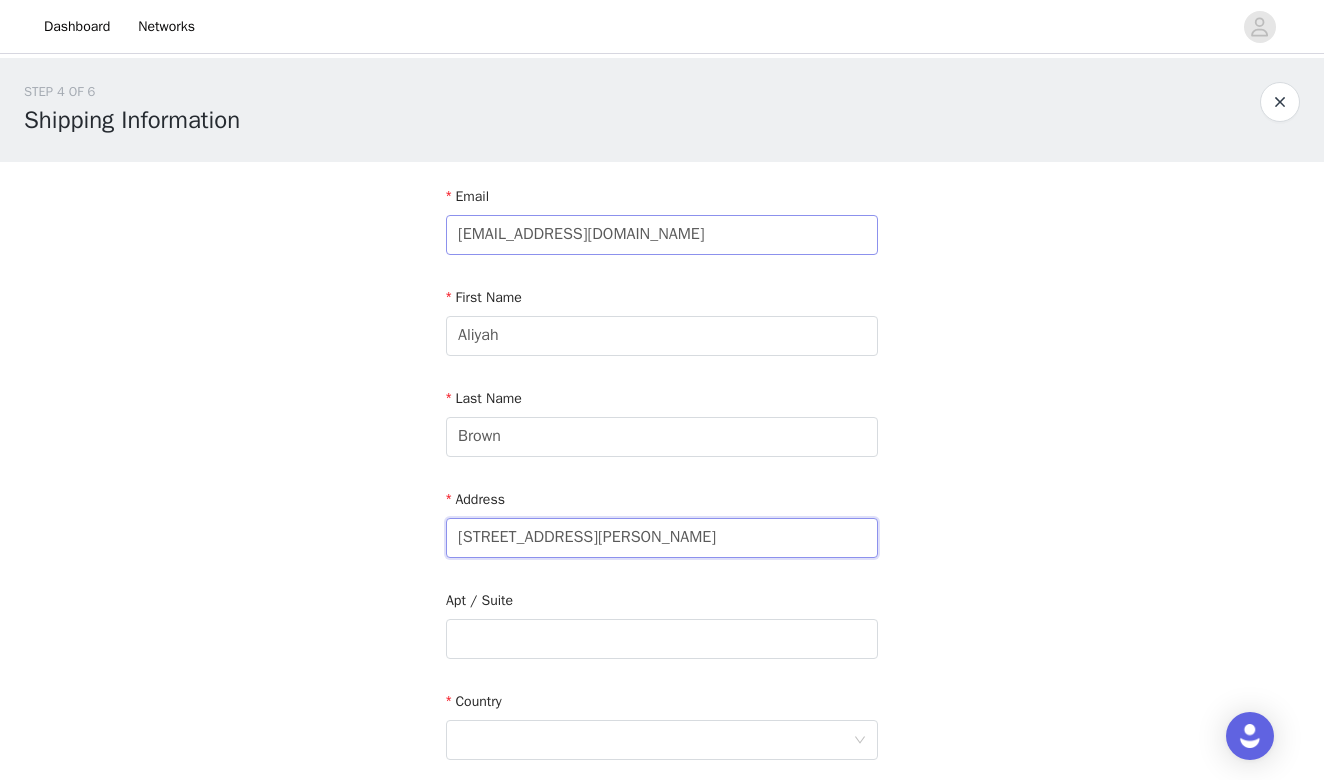 type on "11125 Seward Plaza" 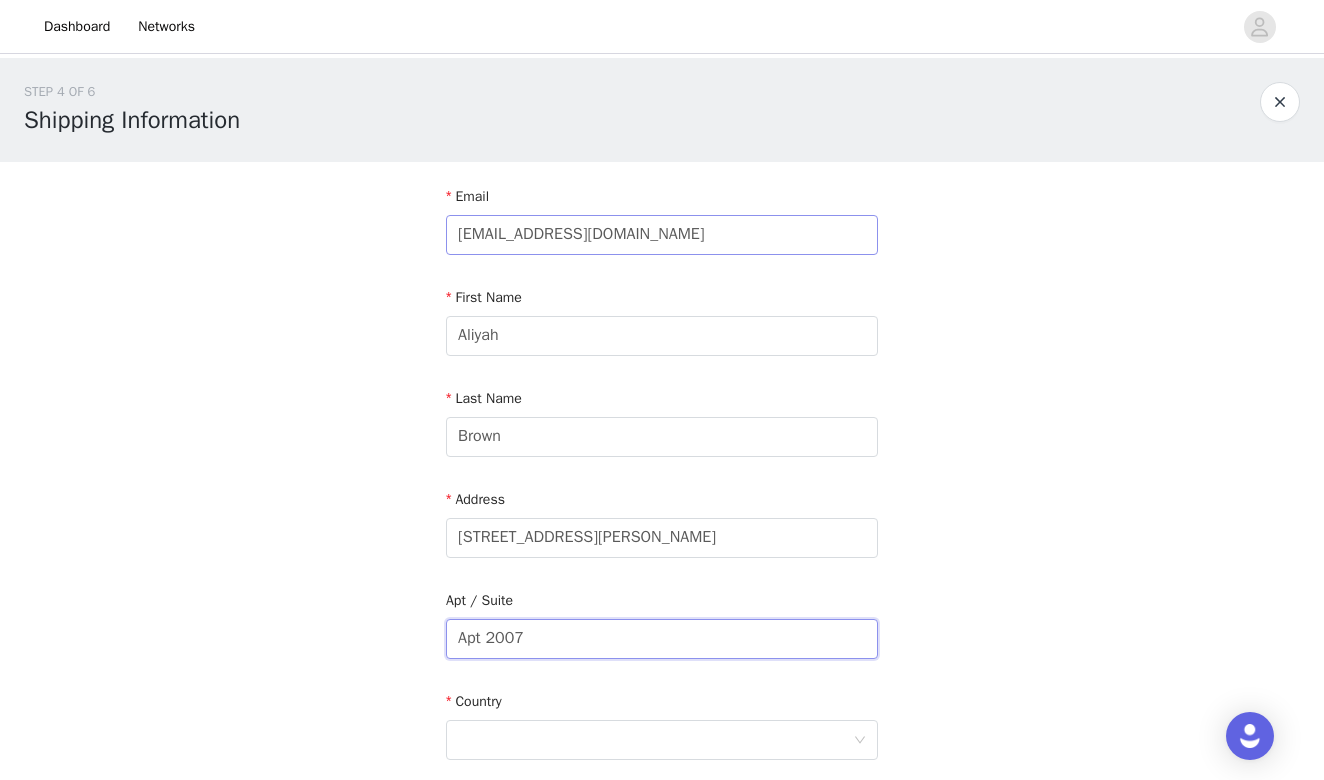 type on "Apt 2007" 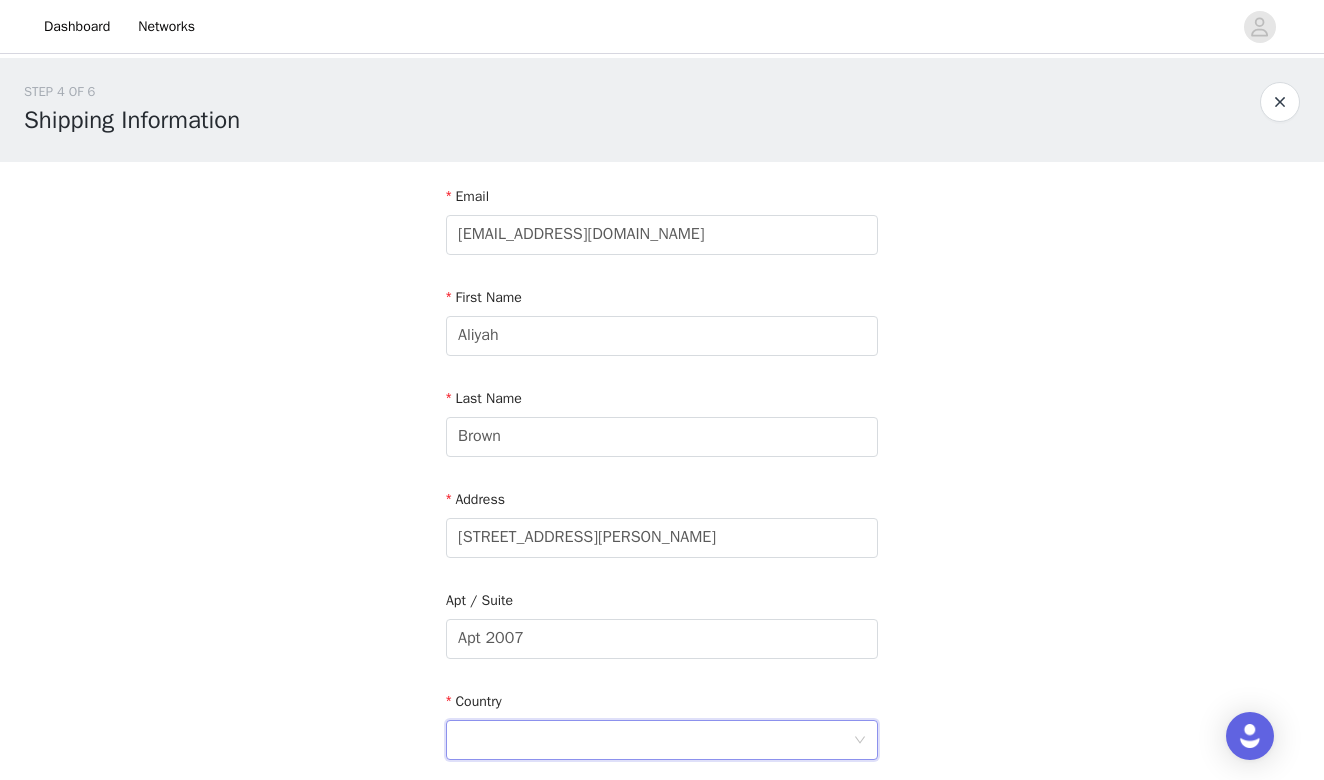click at bounding box center (655, 740) 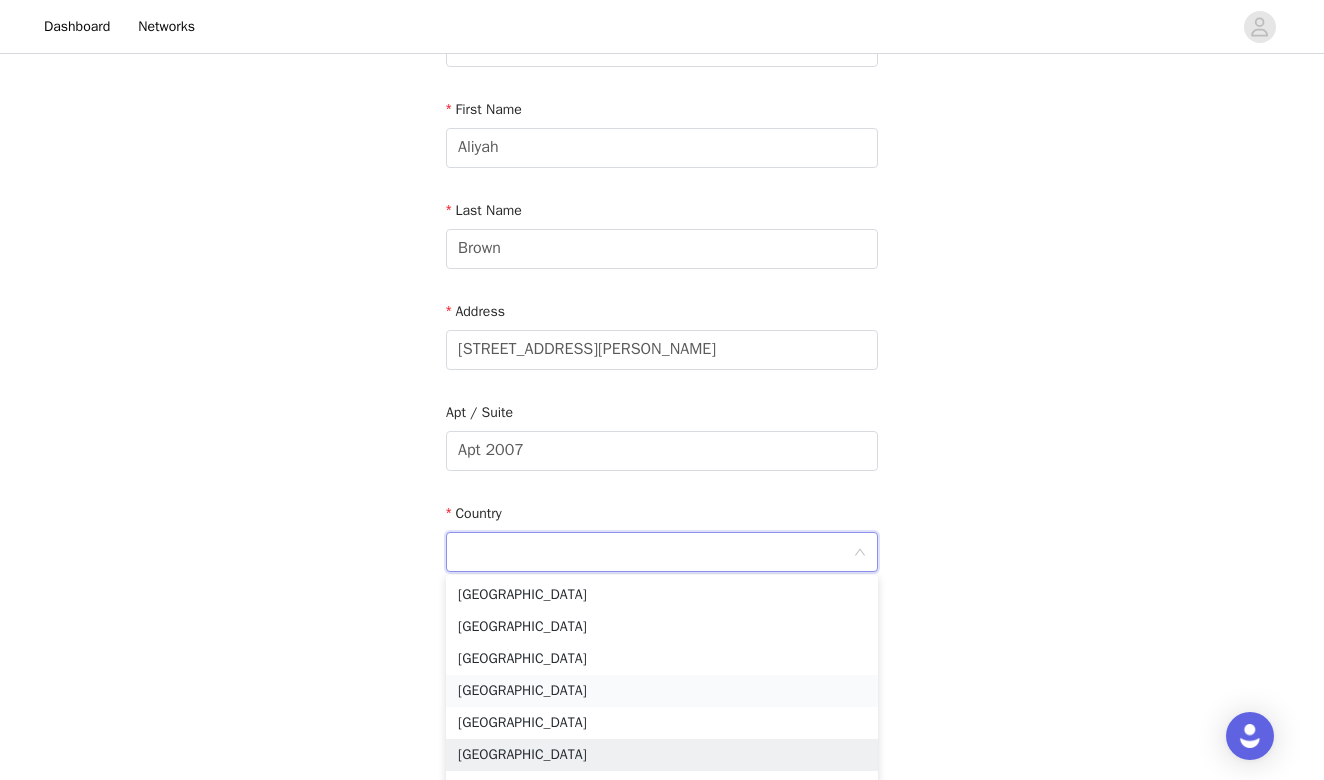 scroll, scrollTop: 194, scrollLeft: 0, axis: vertical 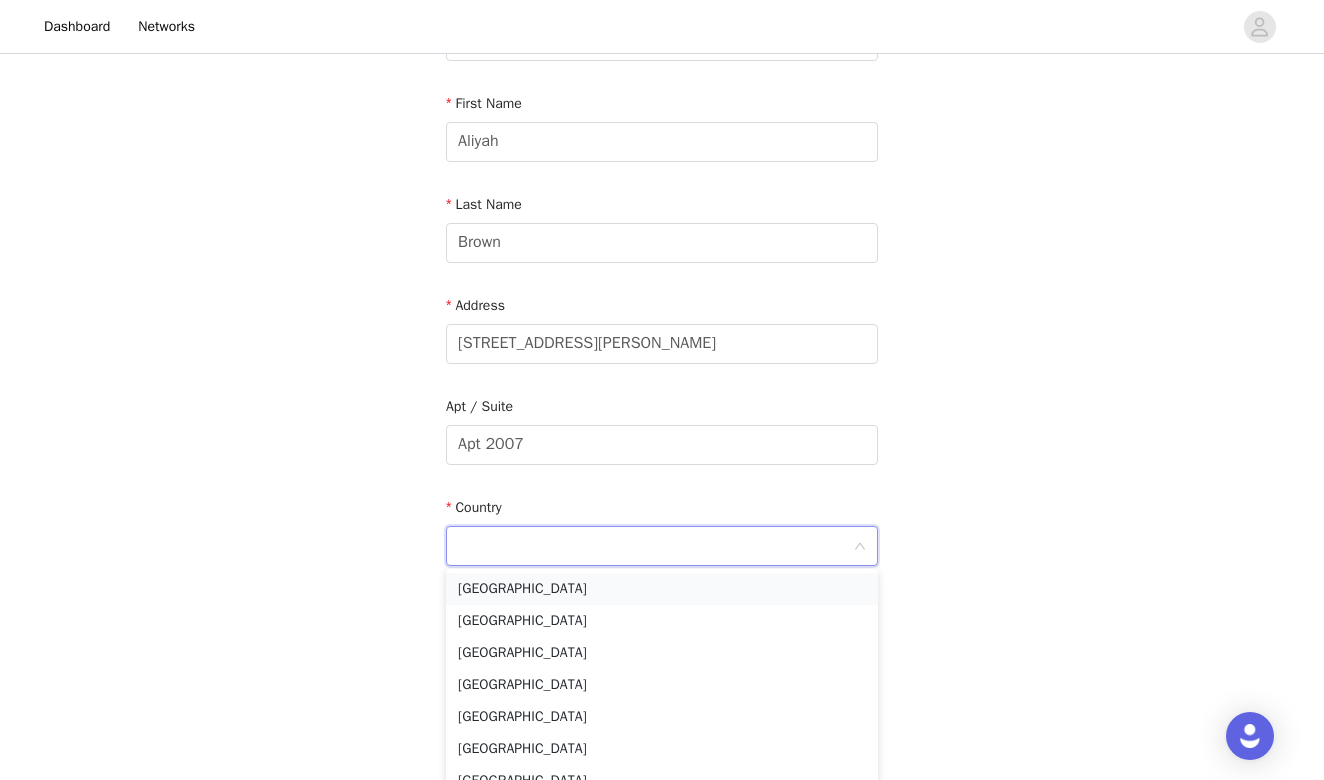 click on "United States" at bounding box center [662, 589] 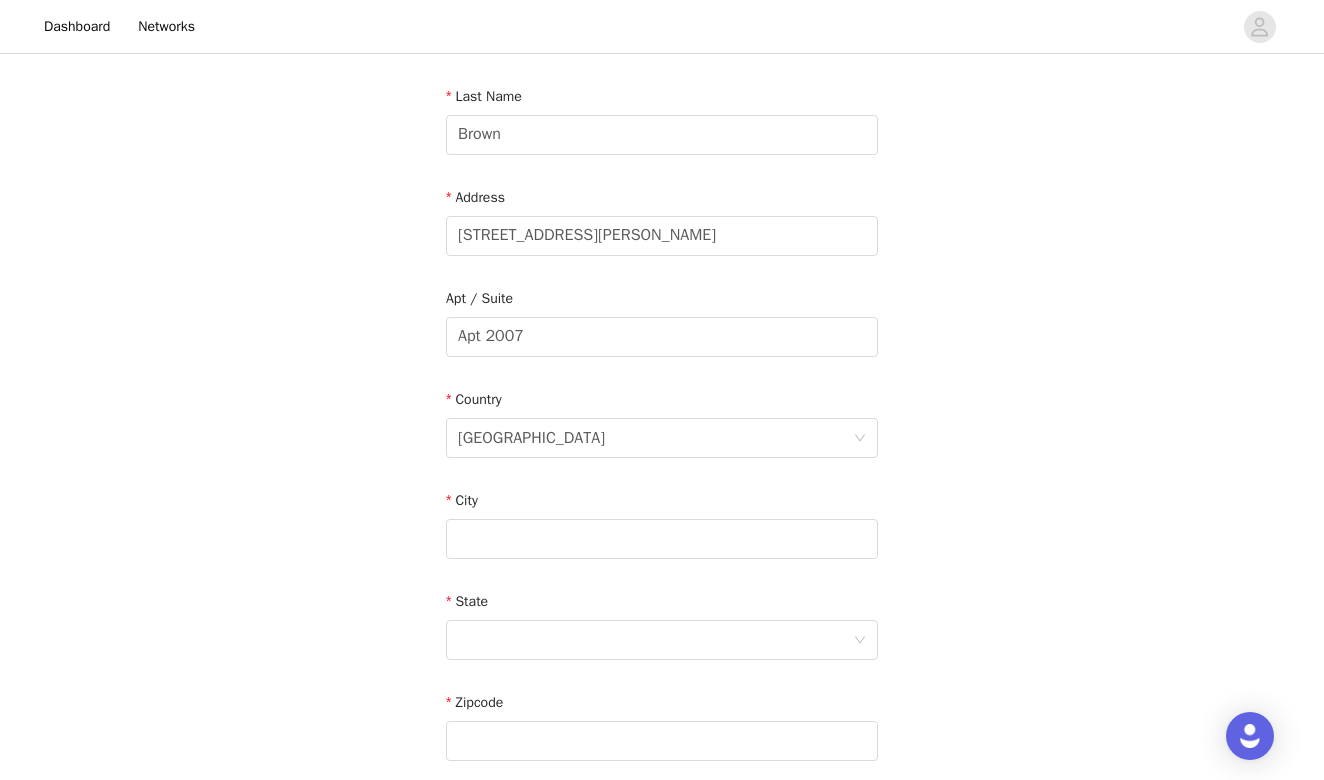 scroll, scrollTop: 326, scrollLeft: 0, axis: vertical 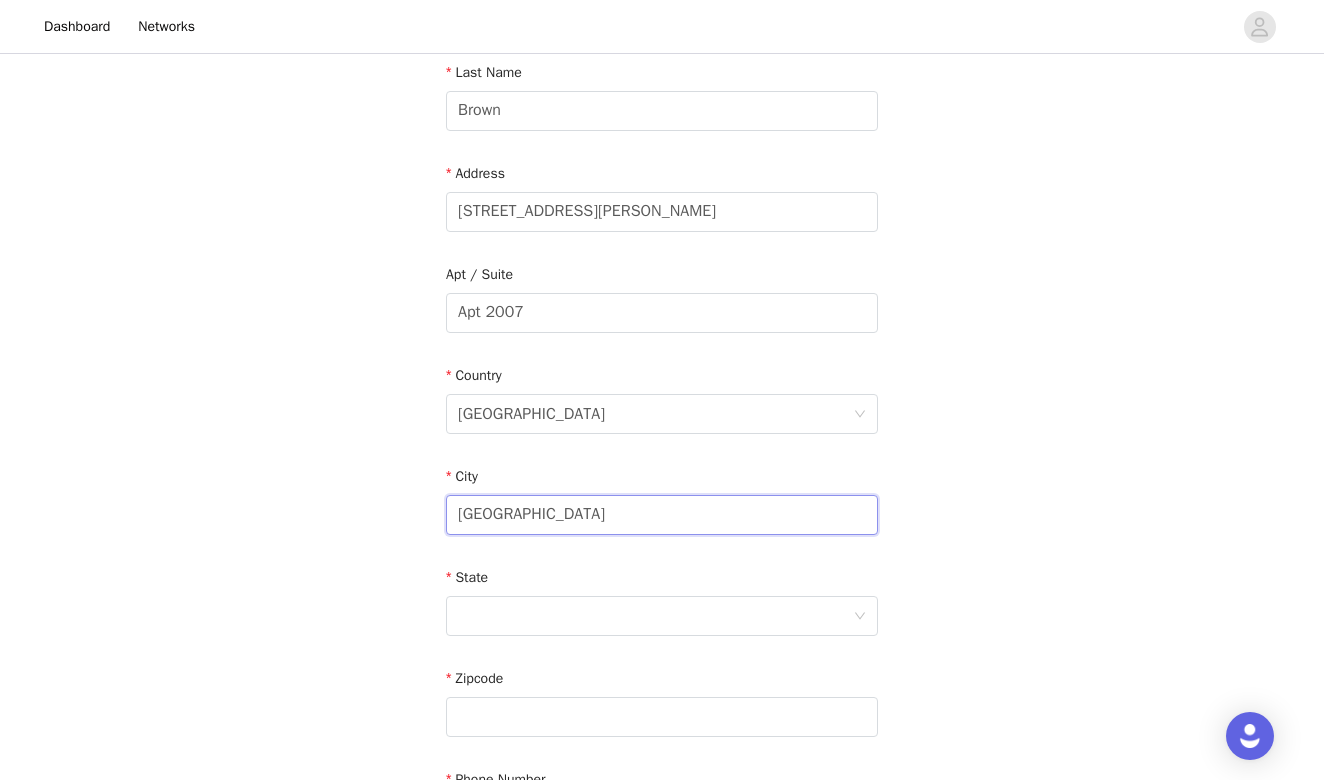 type on "Omaha" 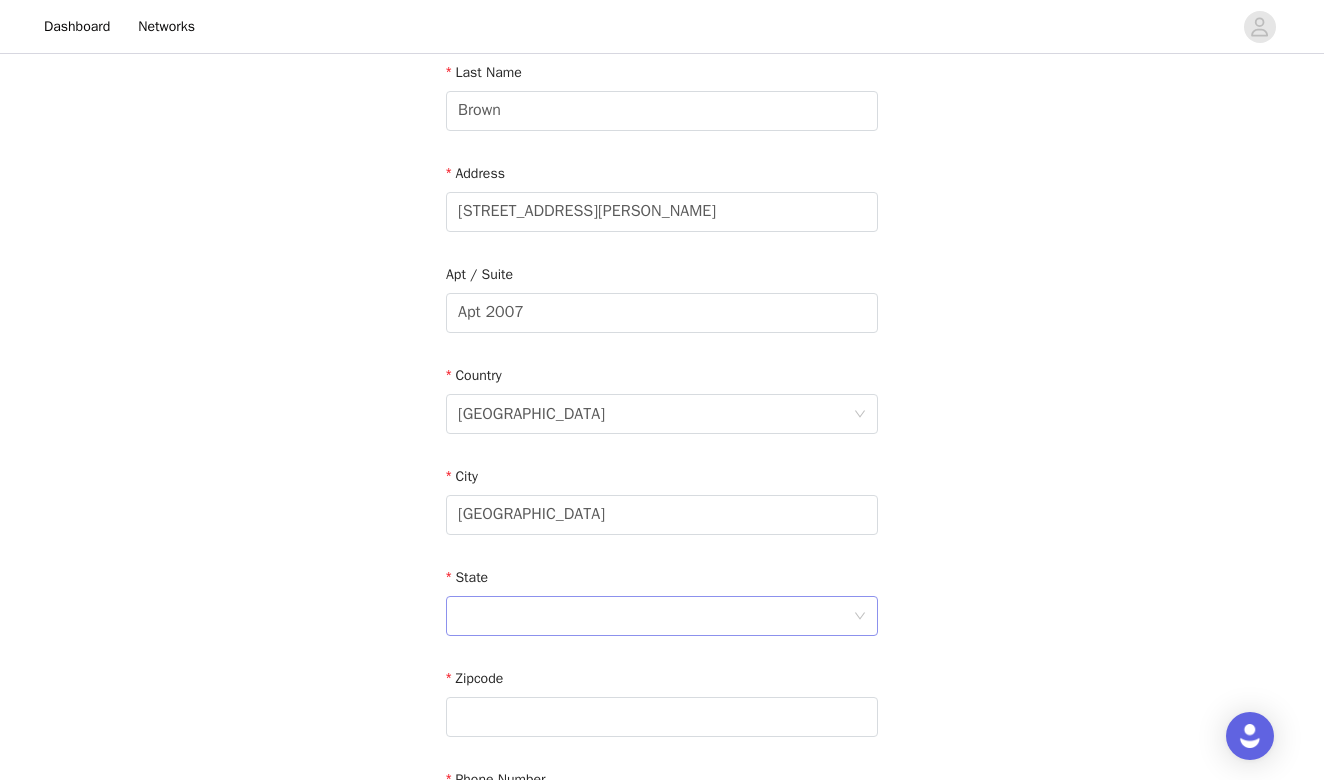 click at bounding box center [655, 616] 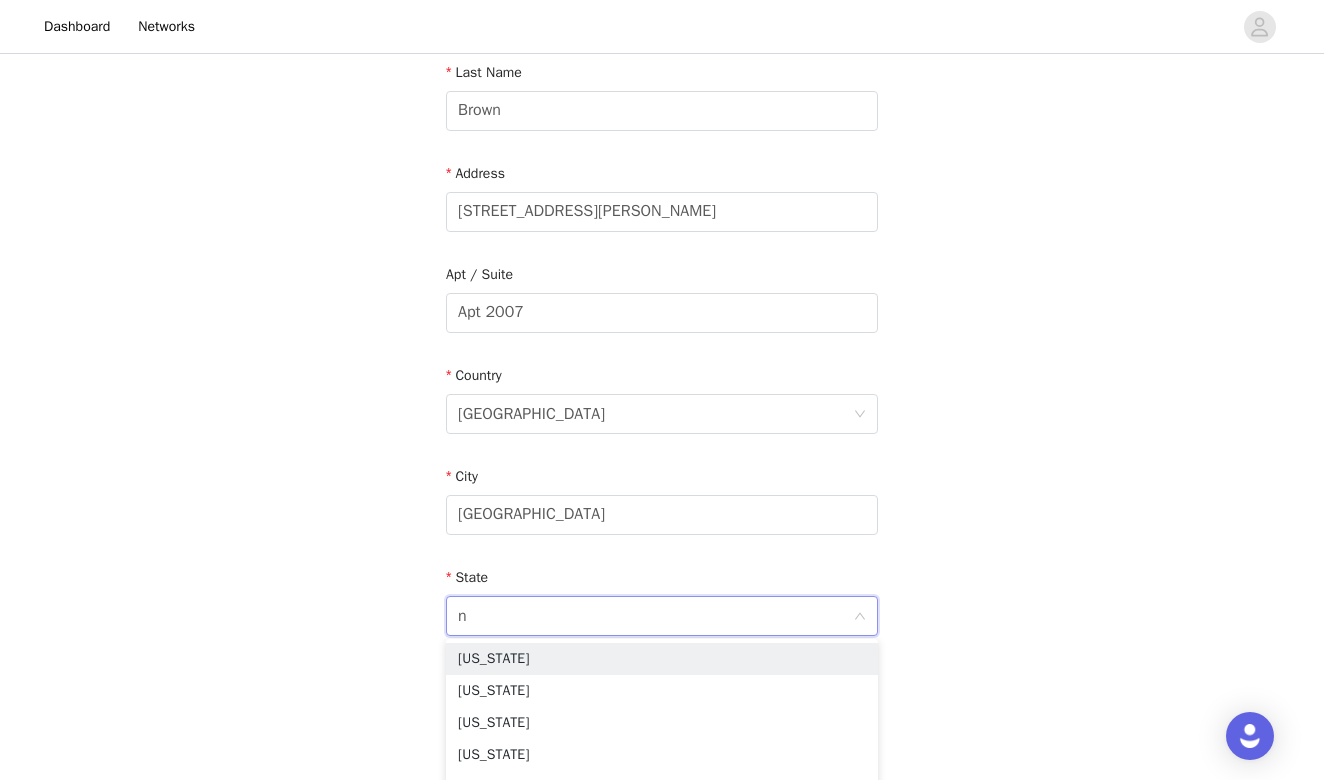 type on "ne" 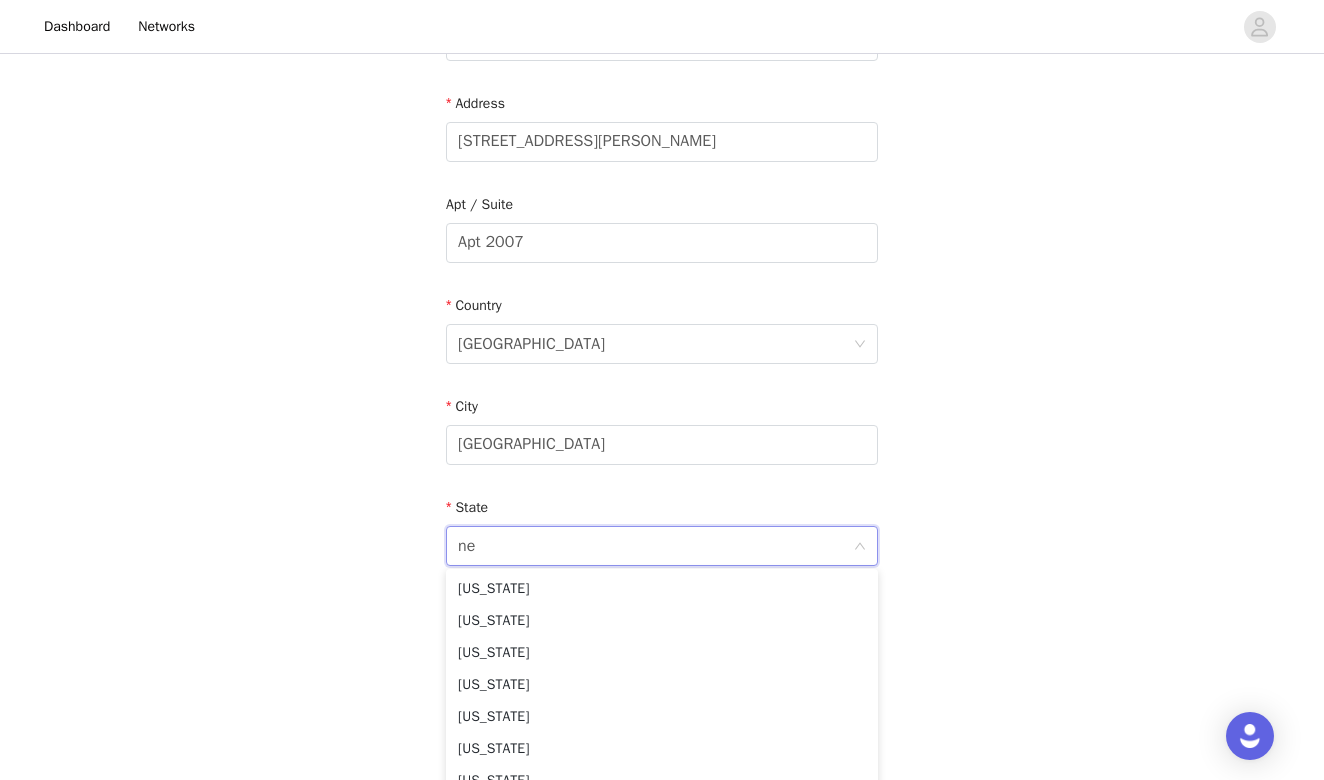 scroll, scrollTop: 429, scrollLeft: 0, axis: vertical 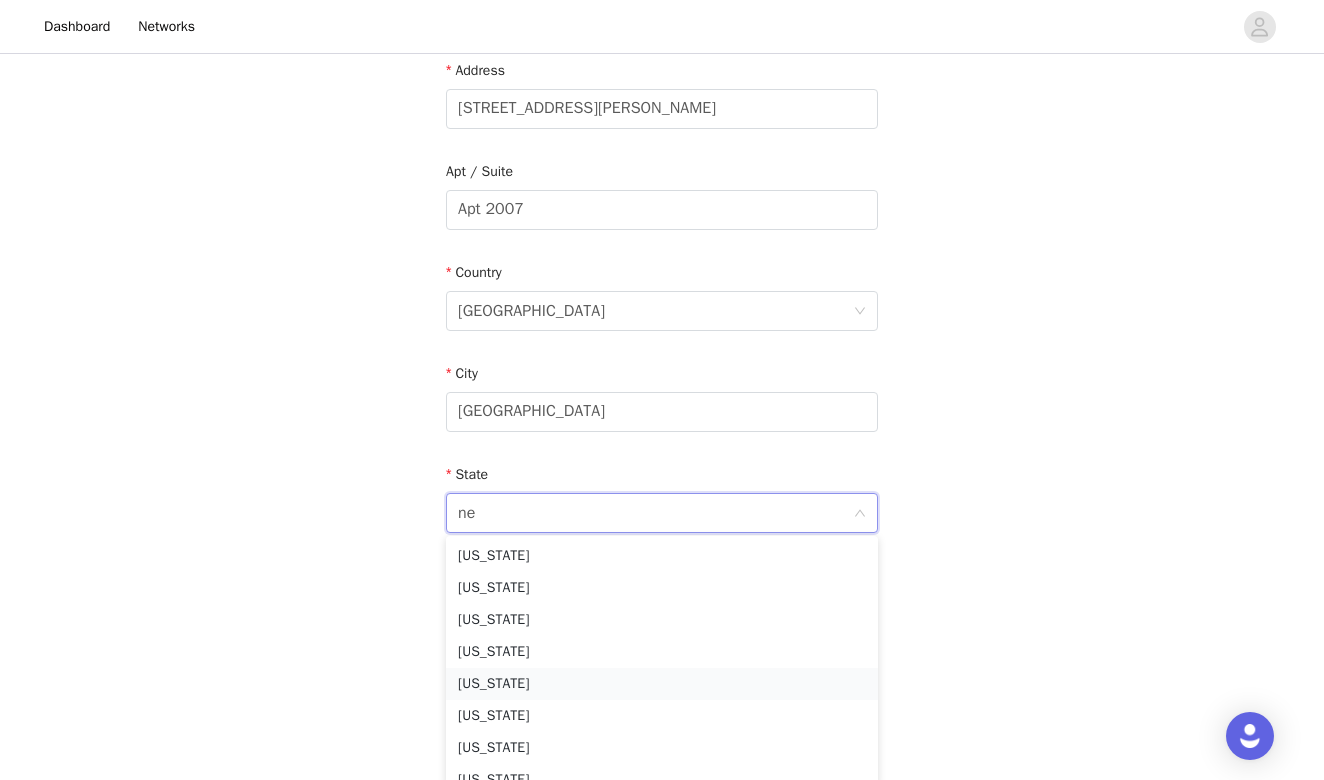 click on "Nebraska" at bounding box center [662, 684] 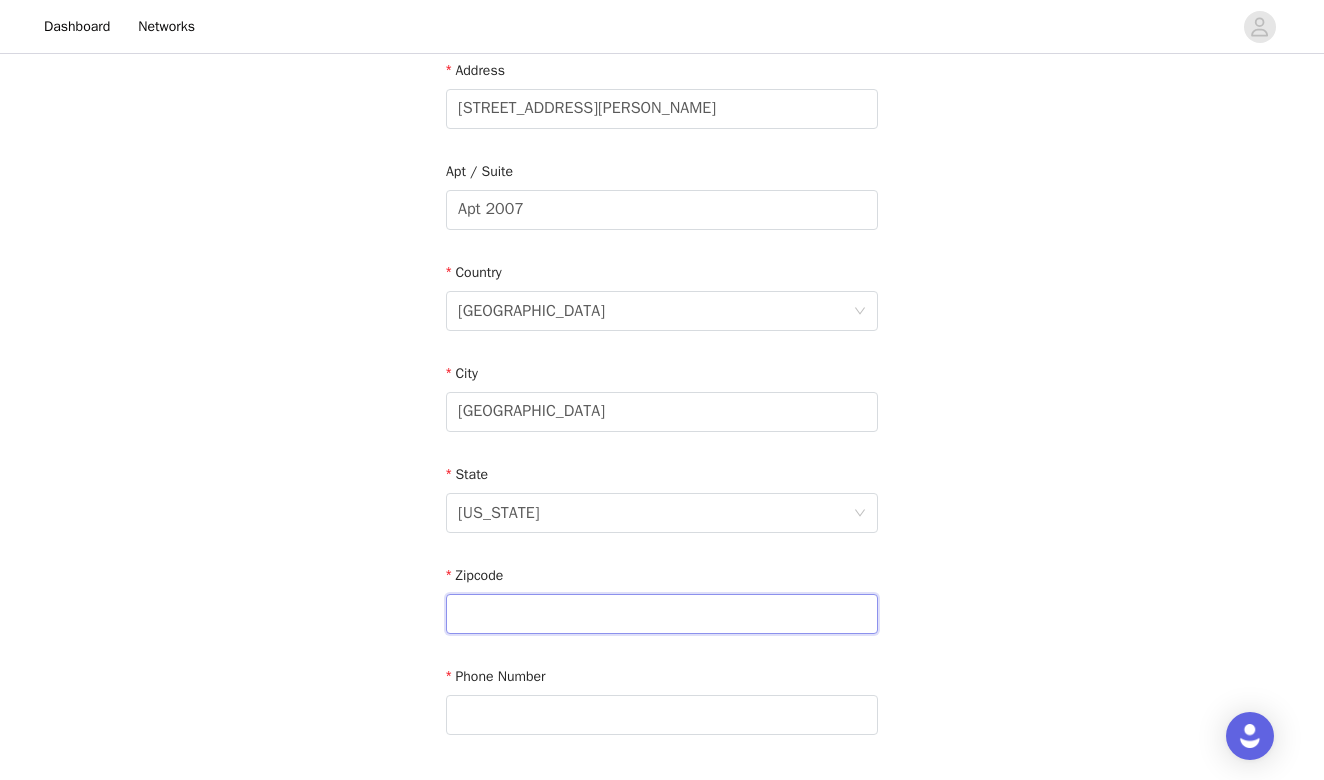 click at bounding box center [662, 614] 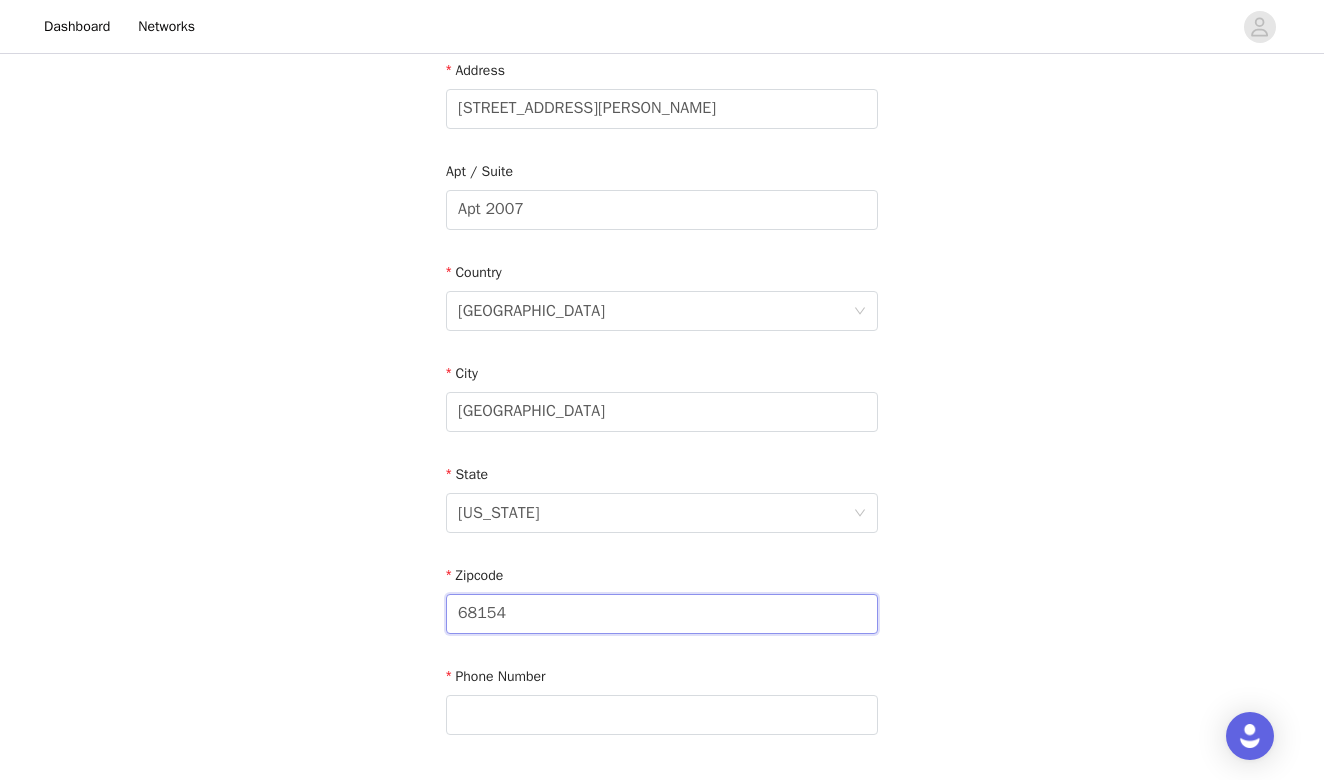 type on "68154" 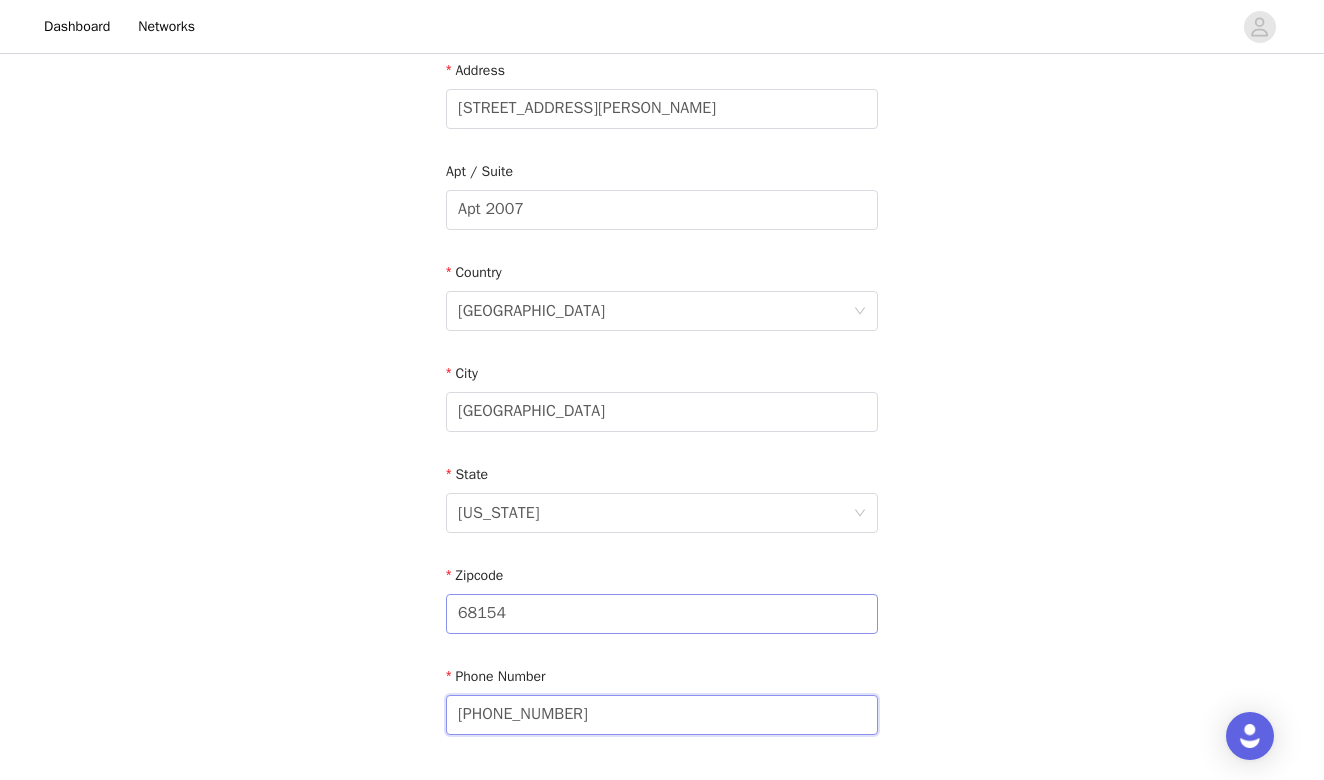 type on "402-320-9443" 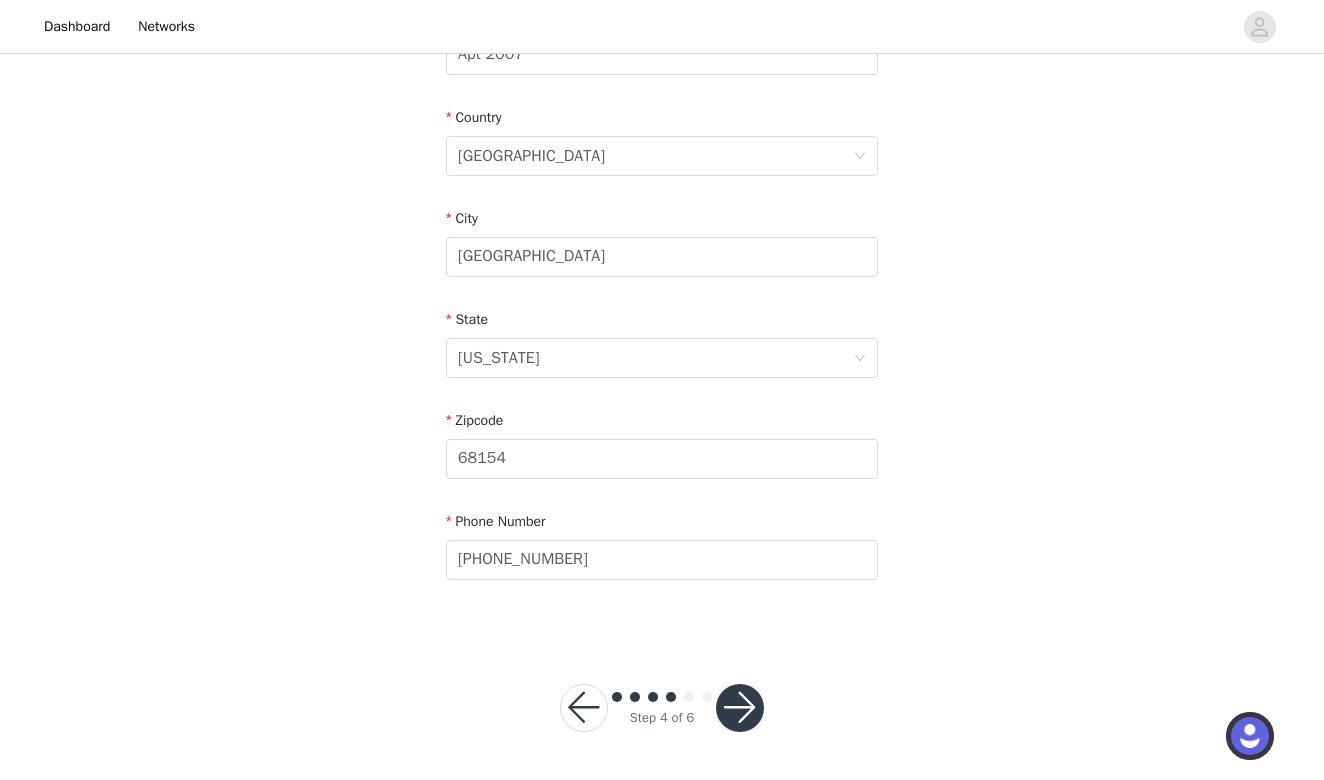 scroll, scrollTop: 583, scrollLeft: 0, axis: vertical 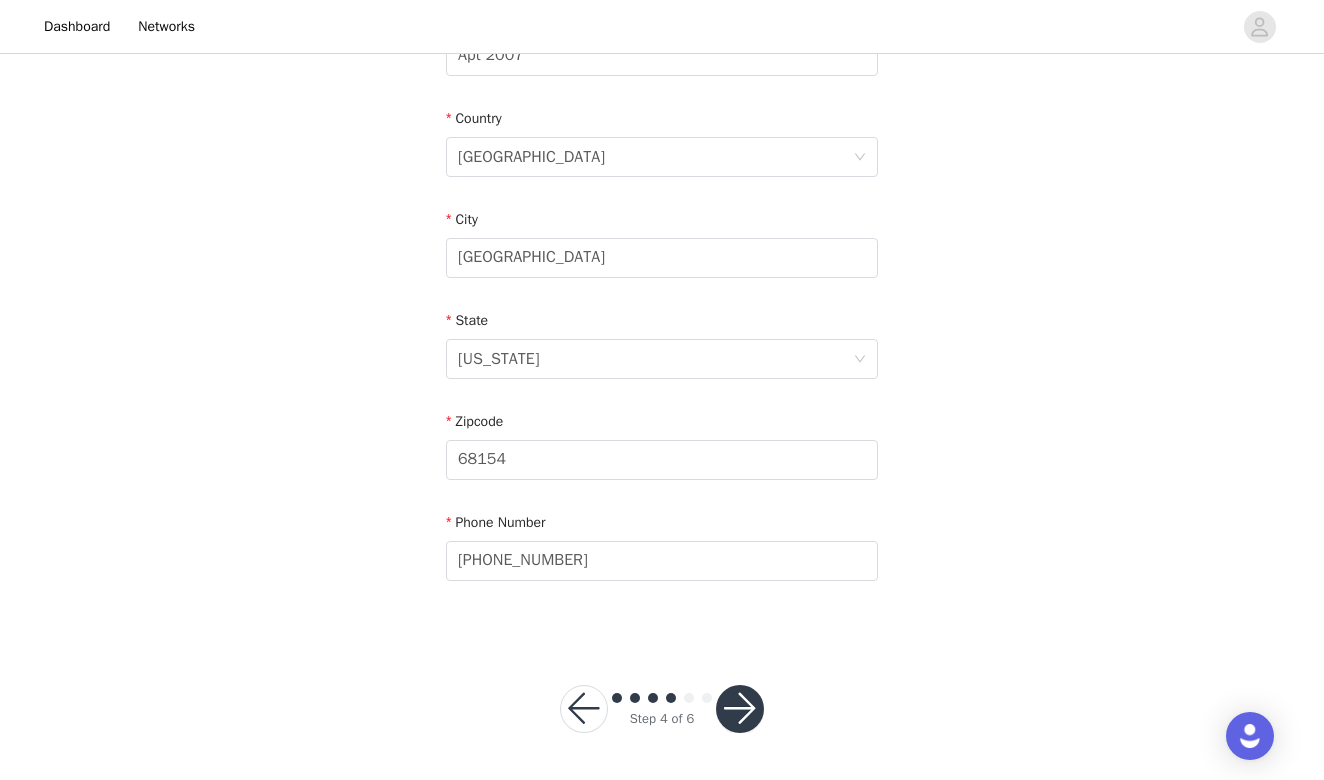 click at bounding box center [740, 709] 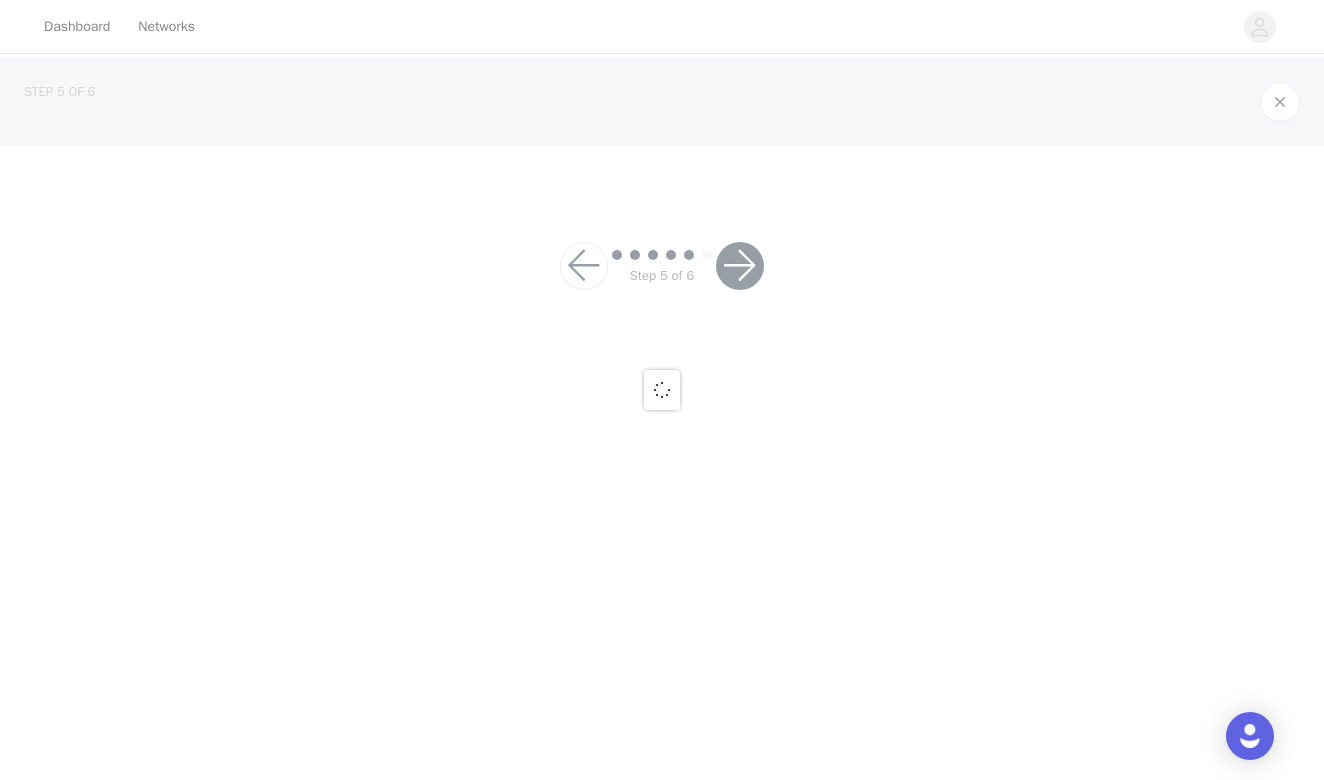 scroll, scrollTop: 0, scrollLeft: 0, axis: both 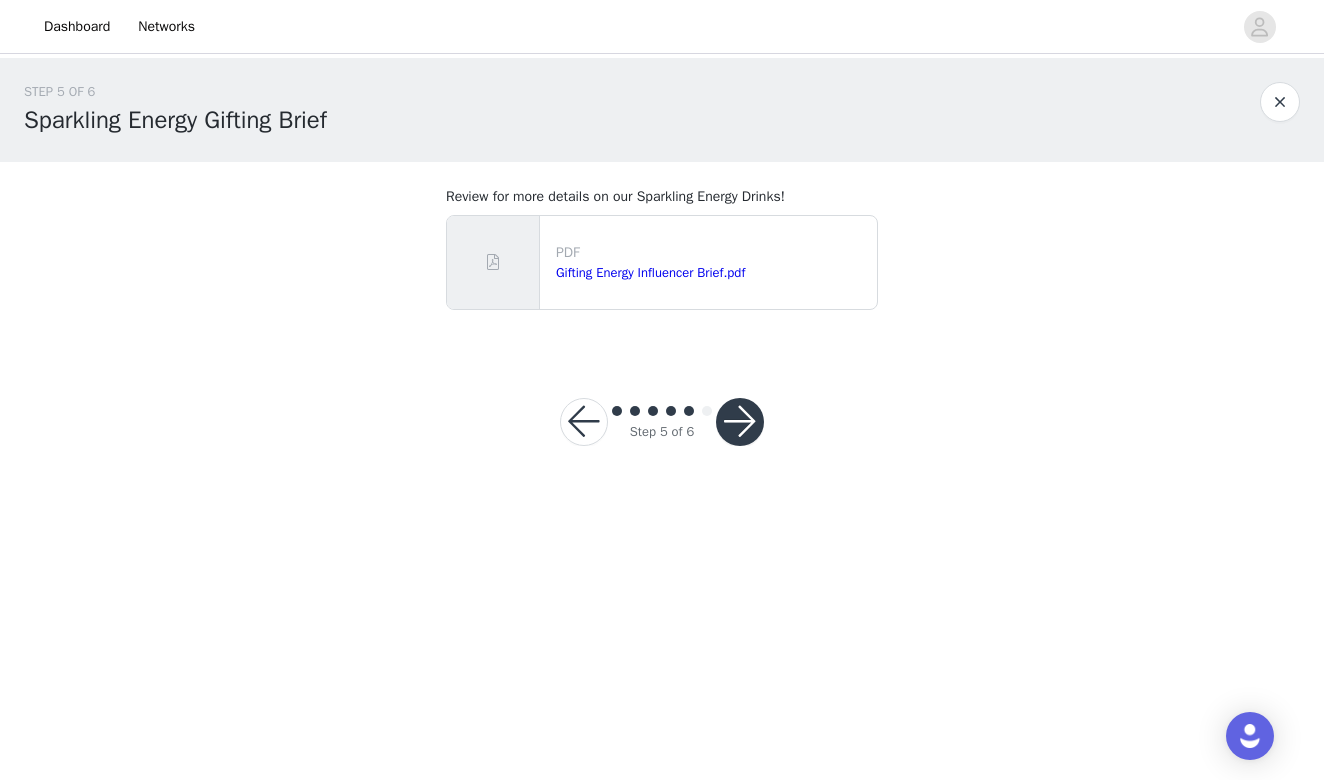 click at bounding box center (740, 422) 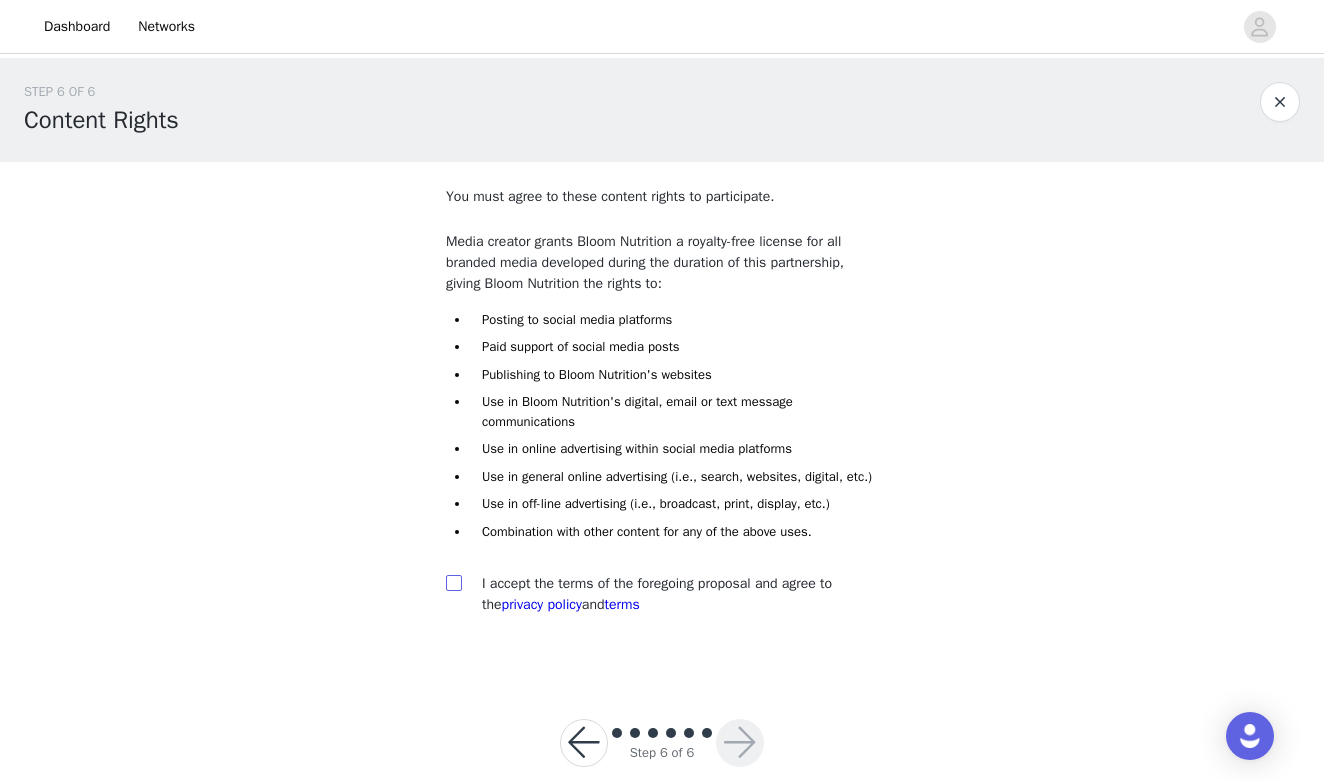 click at bounding box center [453, 582] 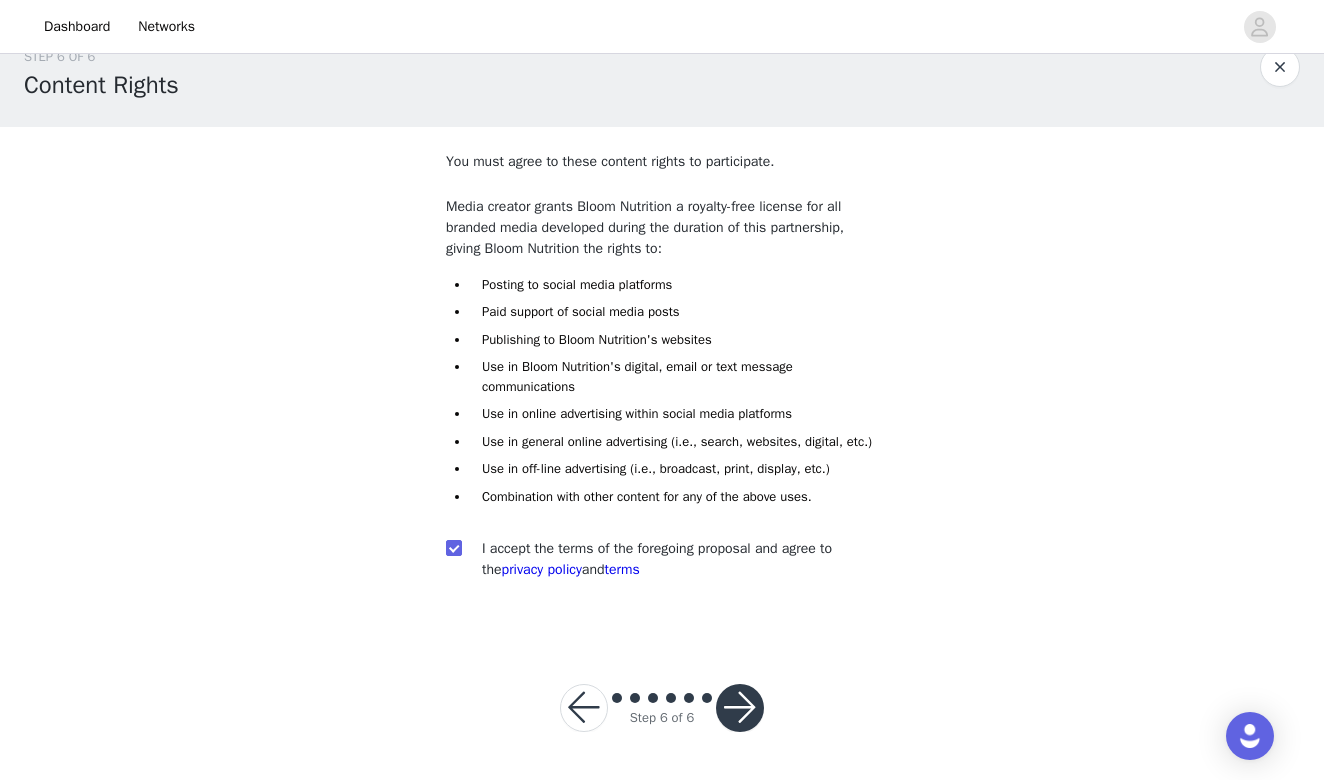 scroll, scrollTop: 53, scrollLeft: 0, axis: vertical 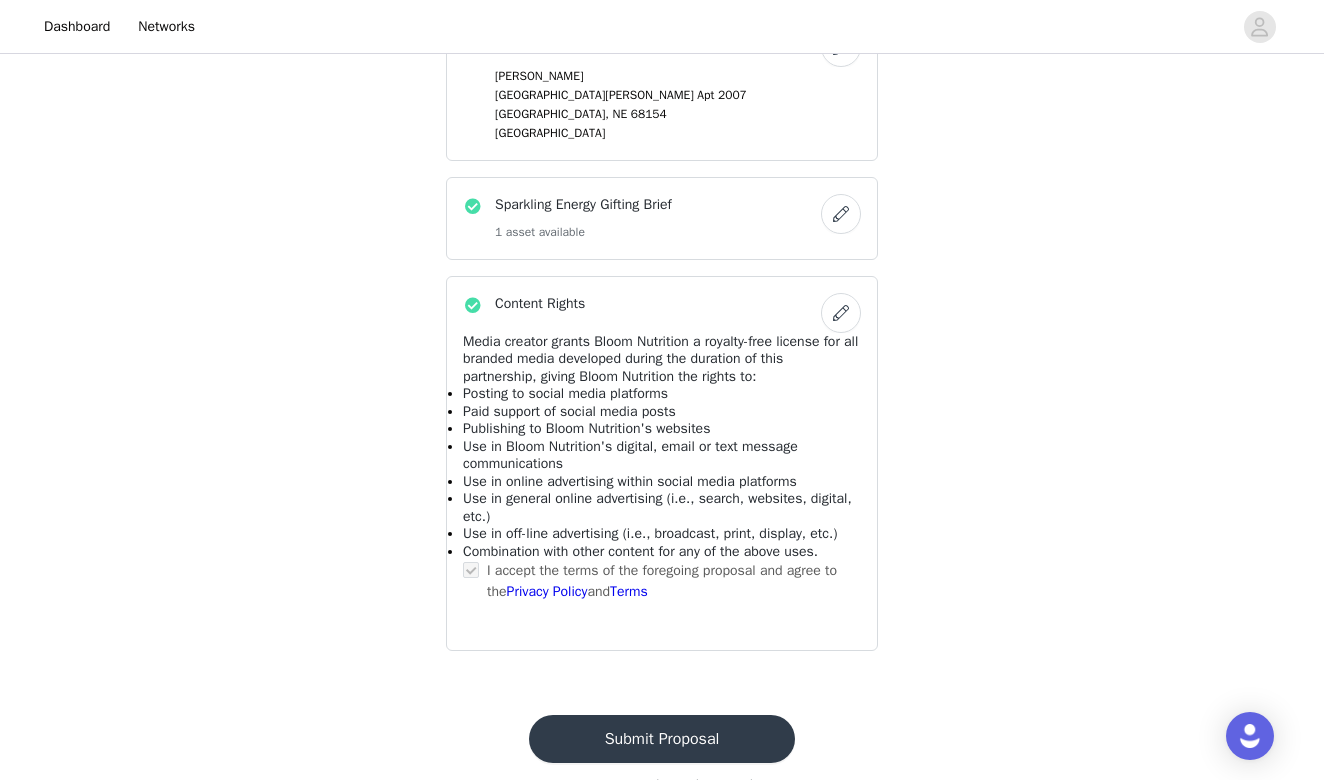 click on "Submit Proposal" at bounding box center (662, 739) 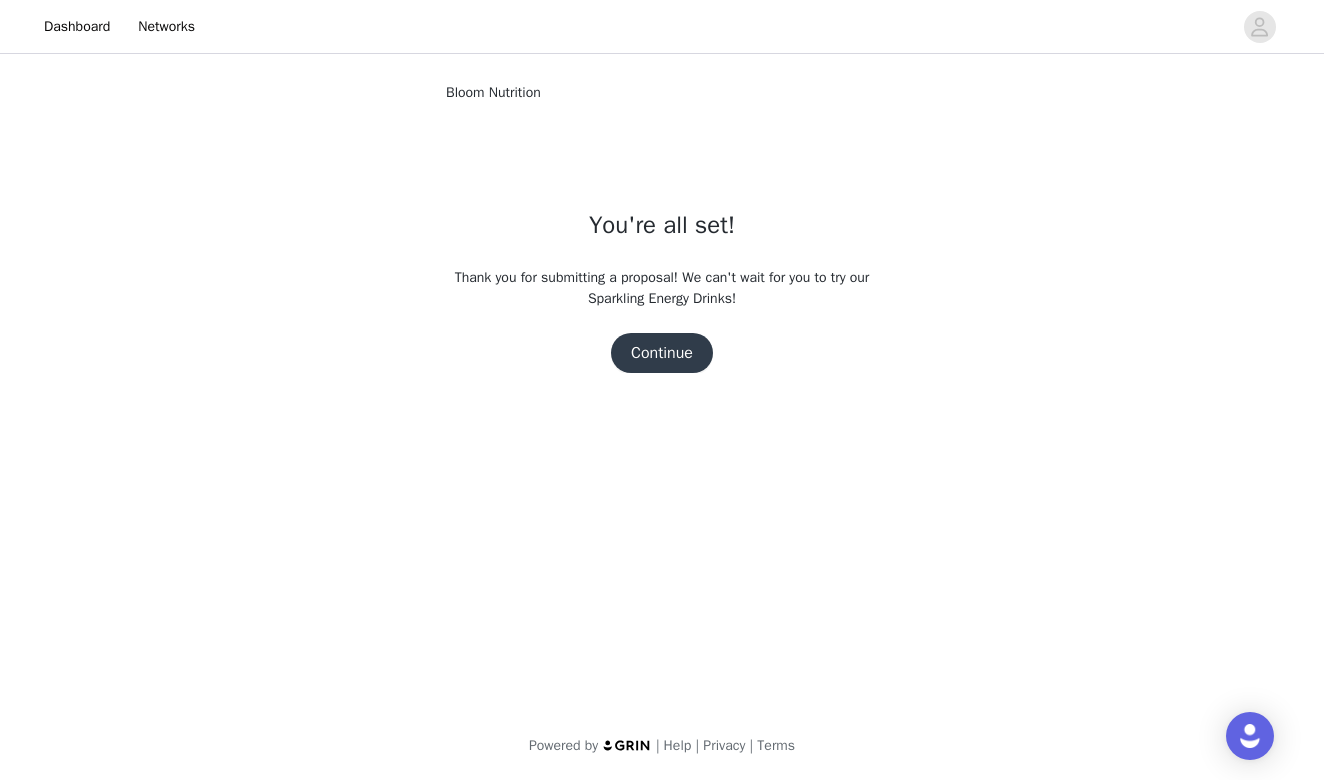 scroll, scrollTop: 0, scrollLeft: 0, axis: both 